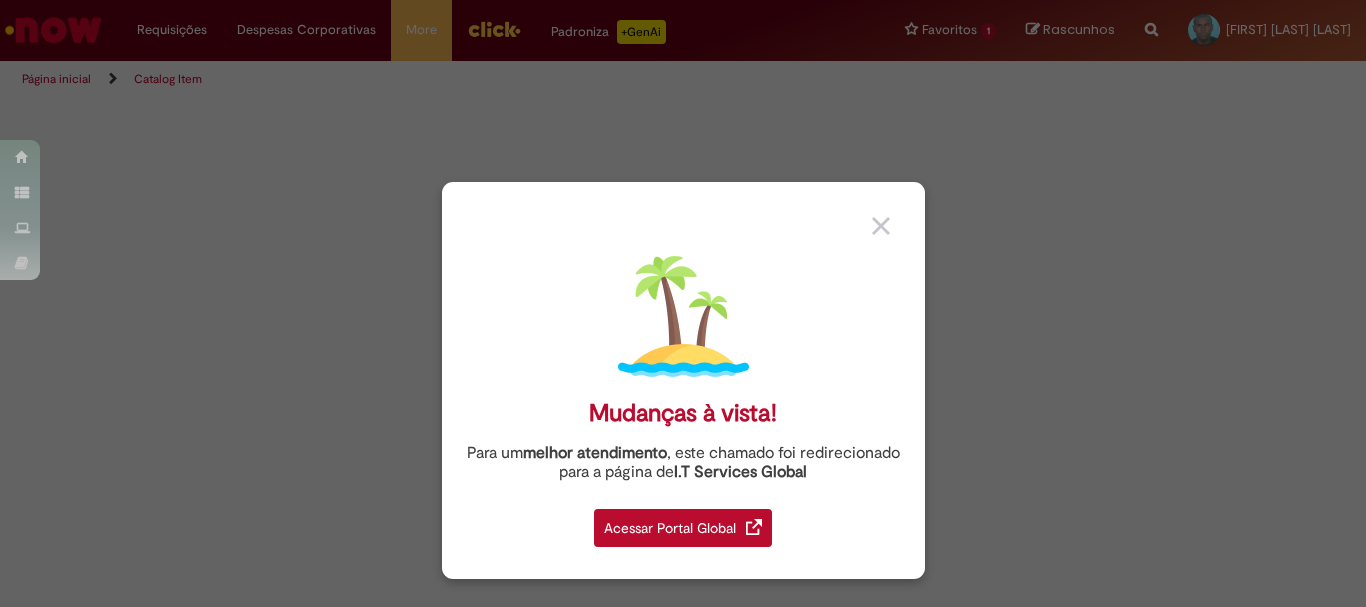 scroll, scrollTop: 0, scrollLeft: 0, axis: both 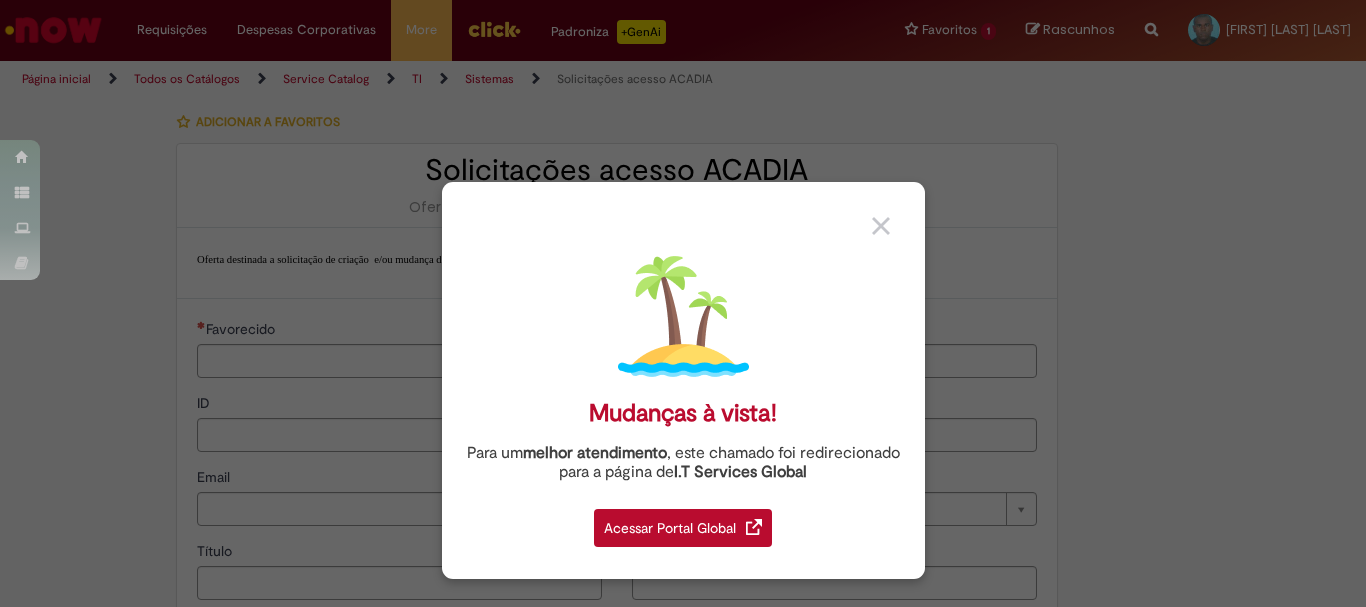type on "********" 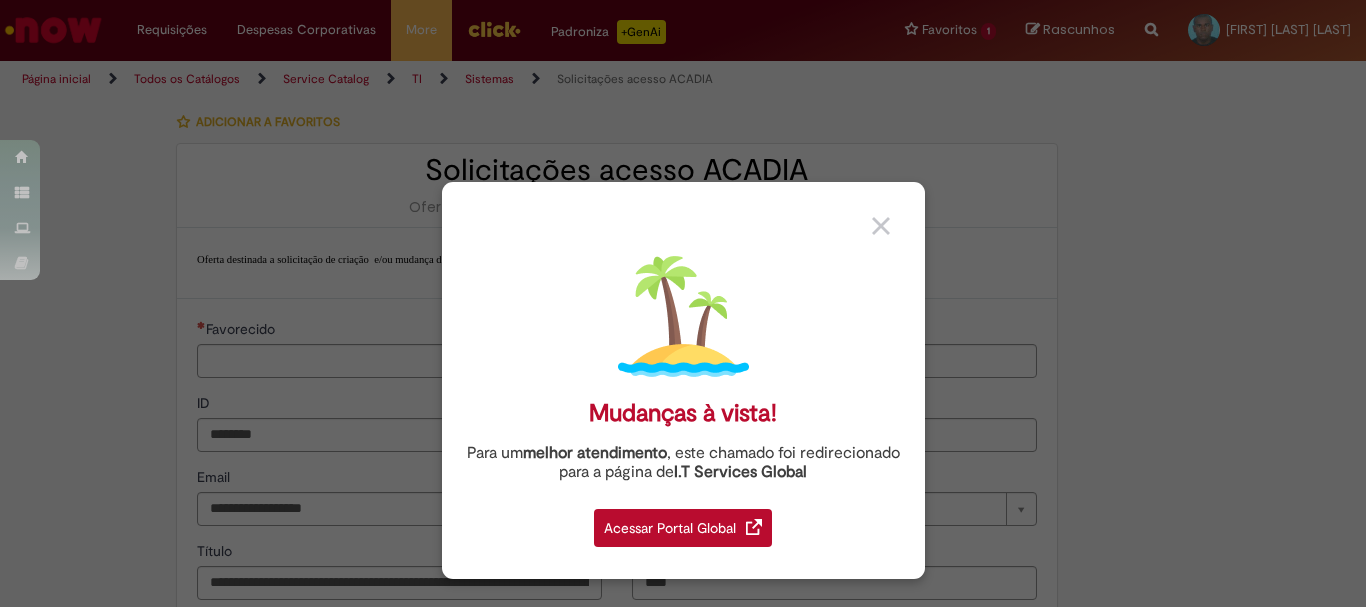 type on "**********" 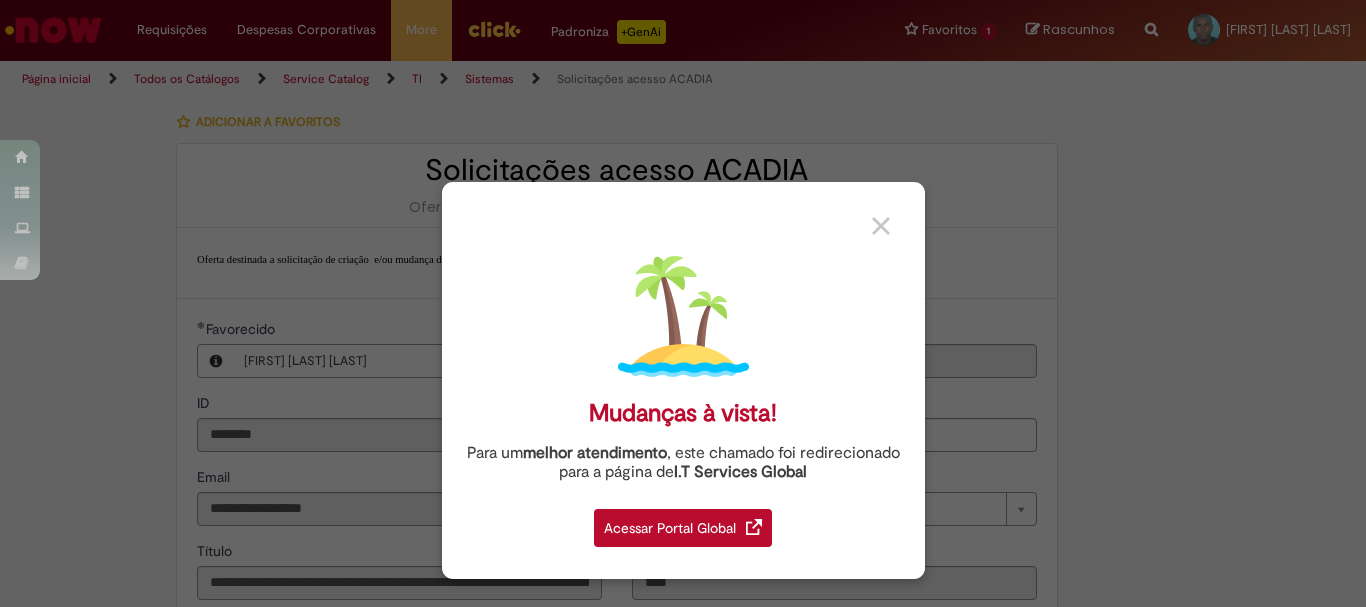 type on "**********" 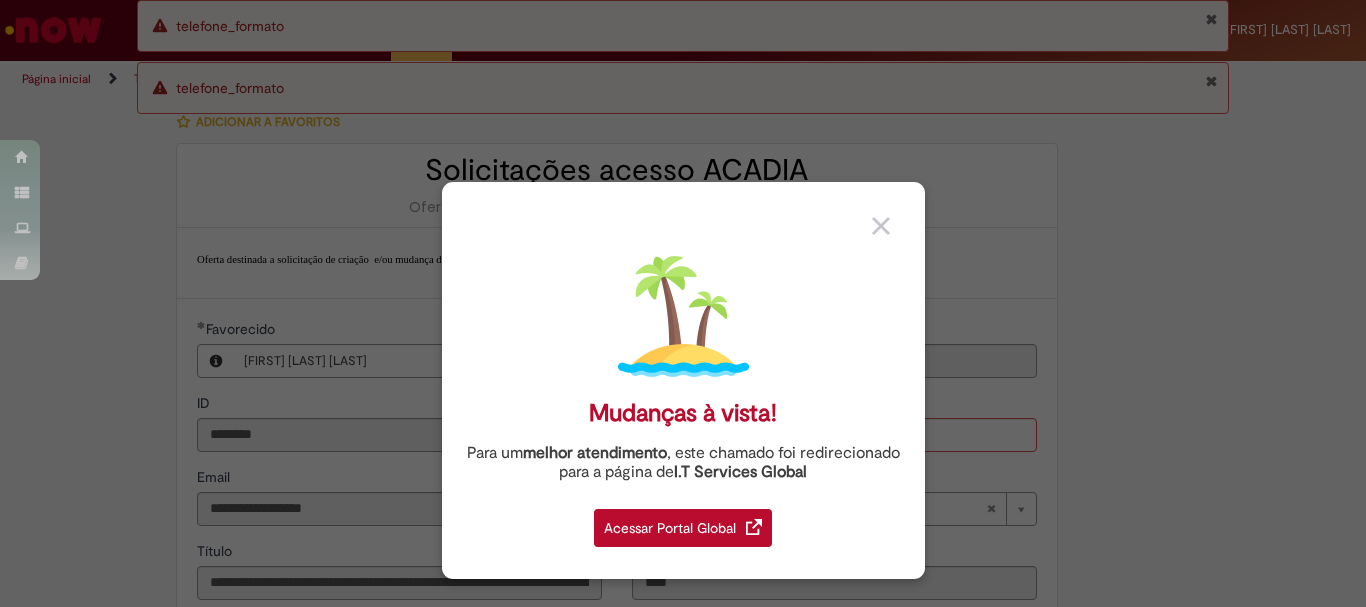 click at bounding box center (881, 226) 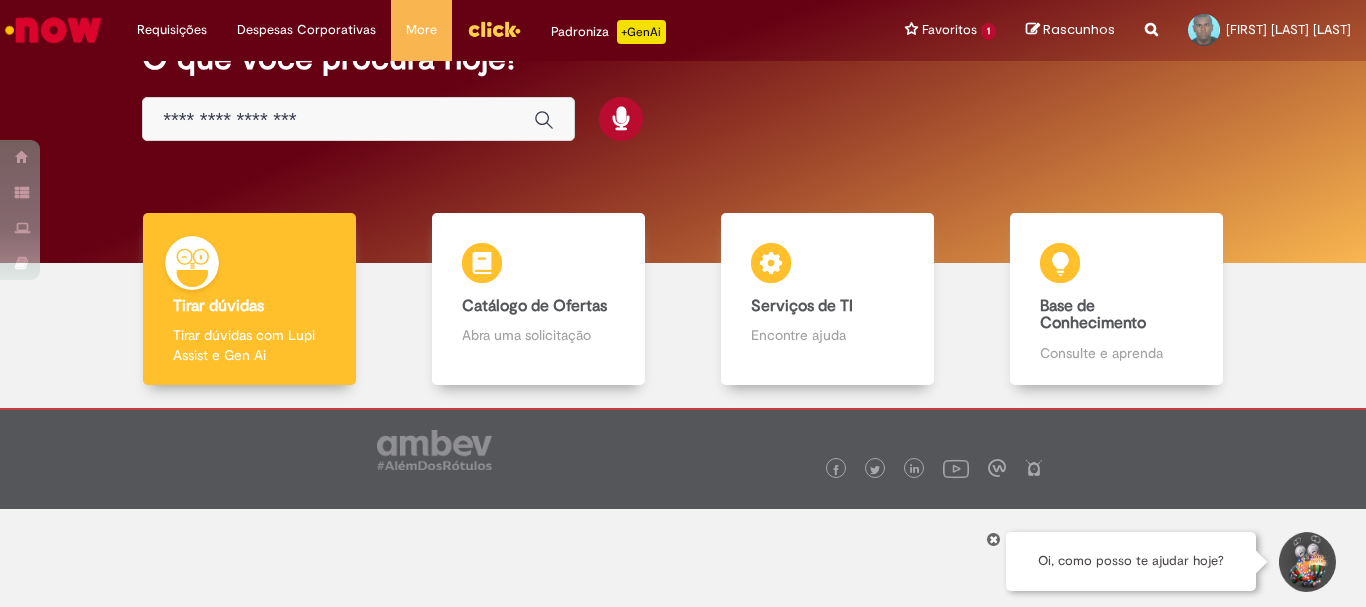 scroll, scrollTop: 0, scrollLeft: 0, axis: both 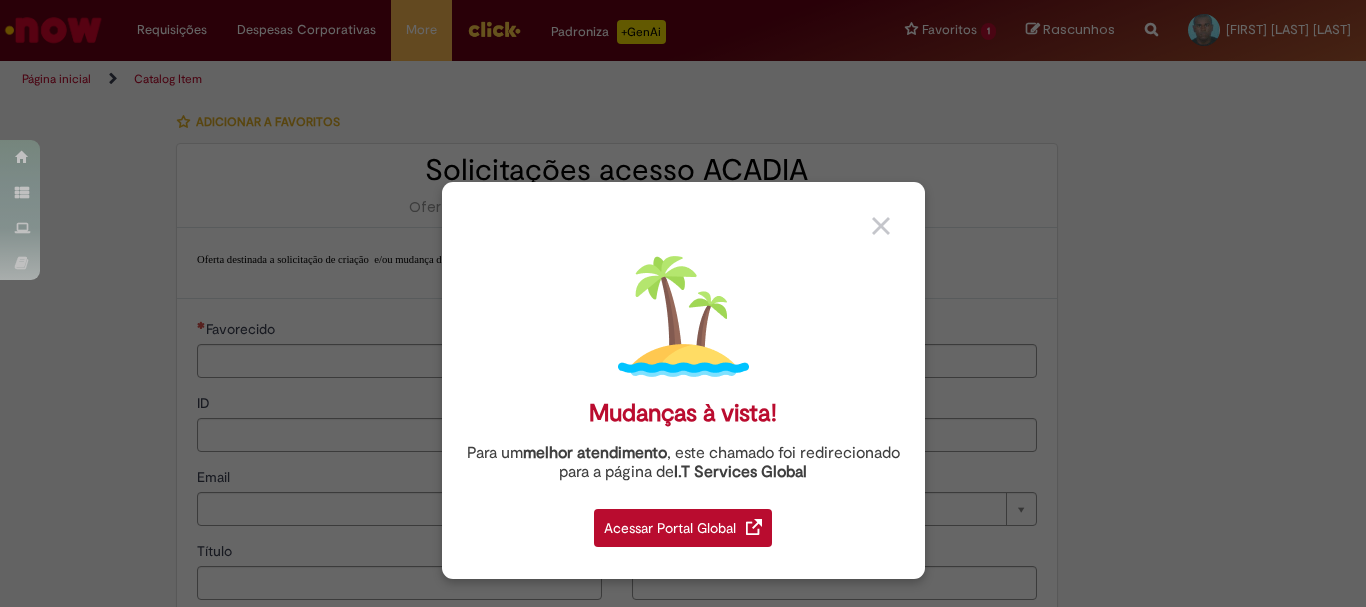 type on "********" 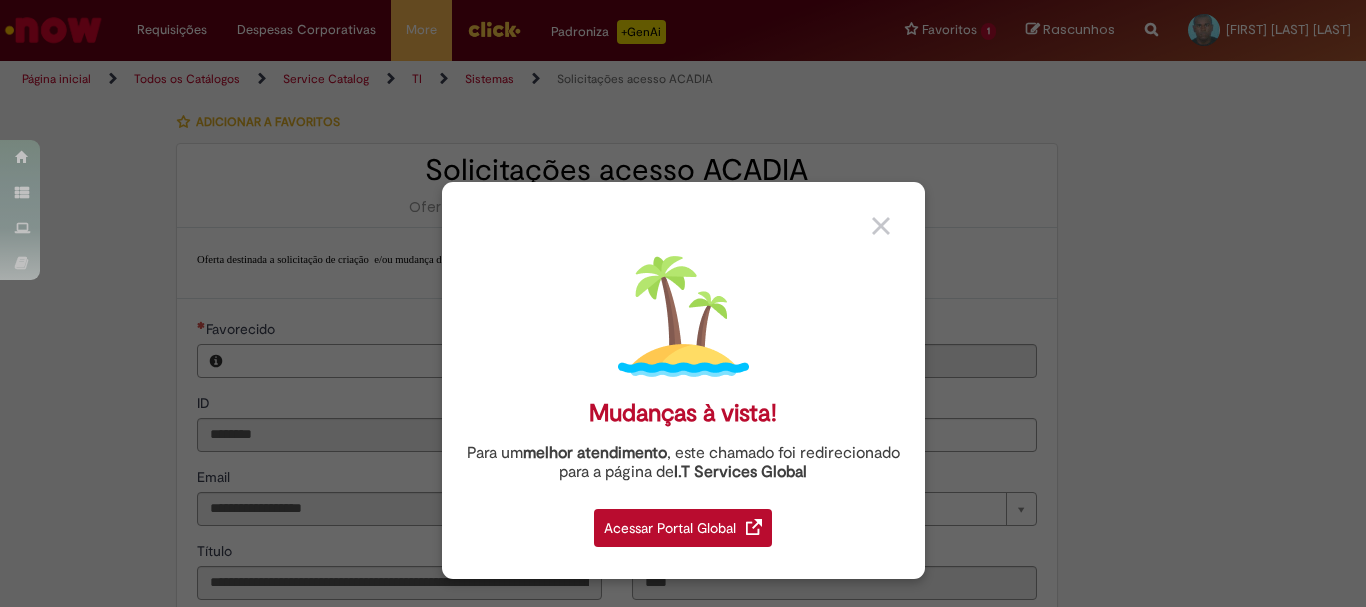 type on "**********" 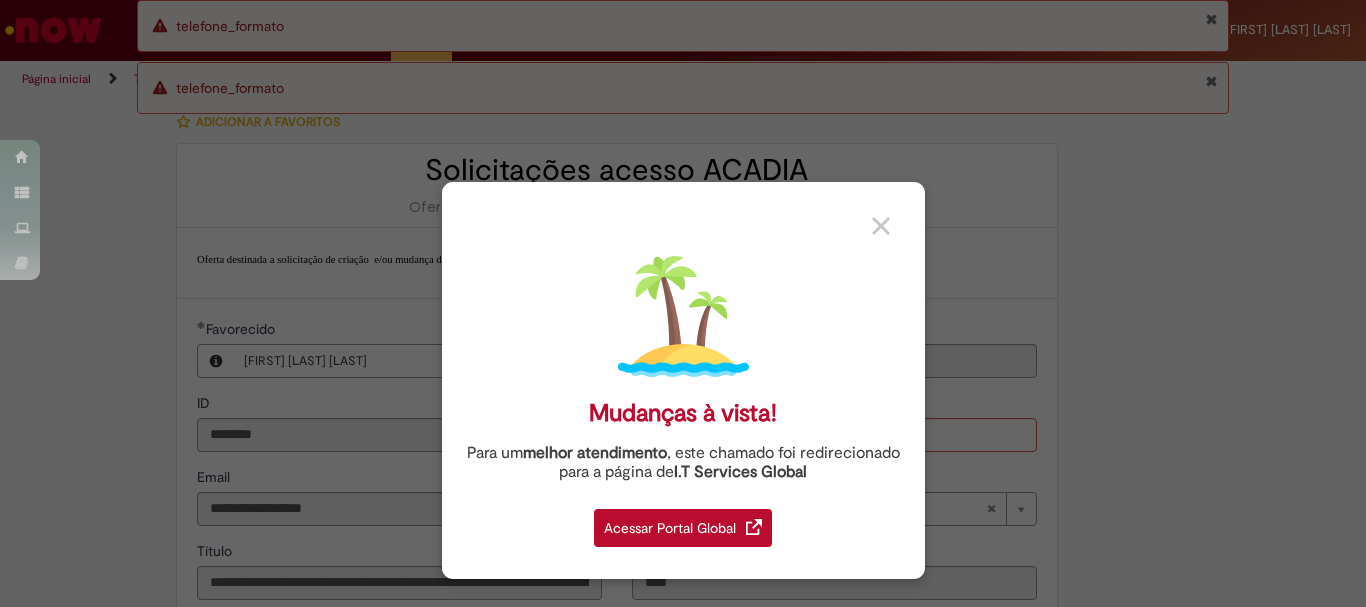 click at bounding box center [891, 219] 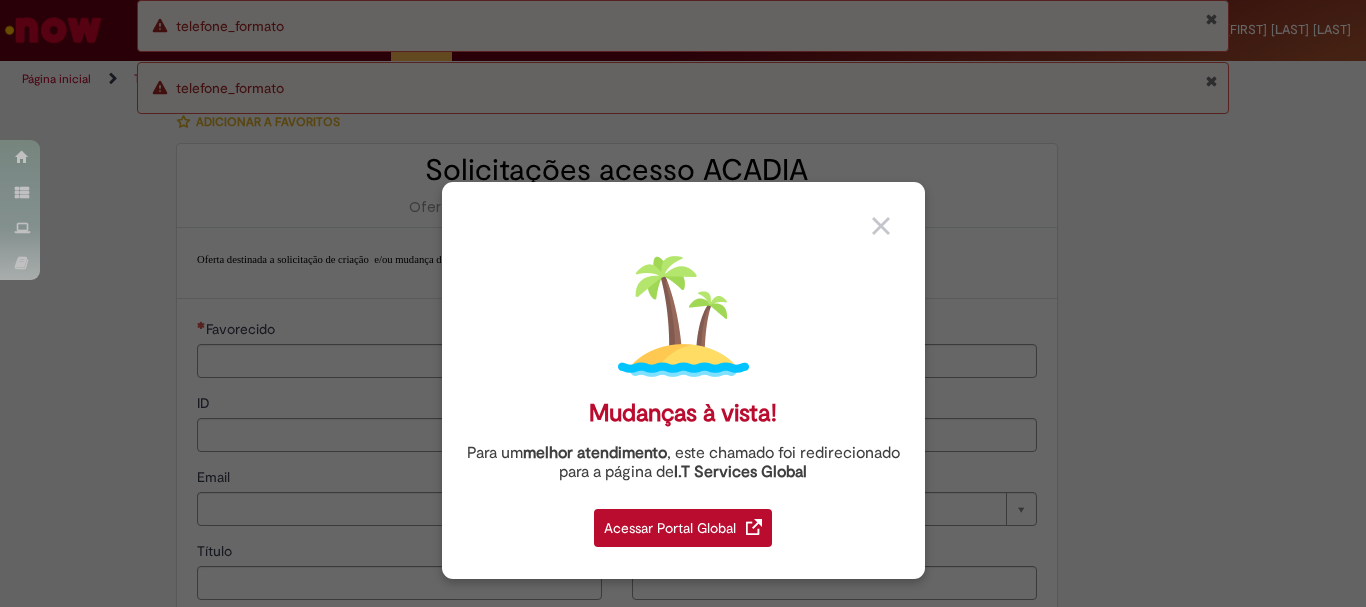 type on "********" 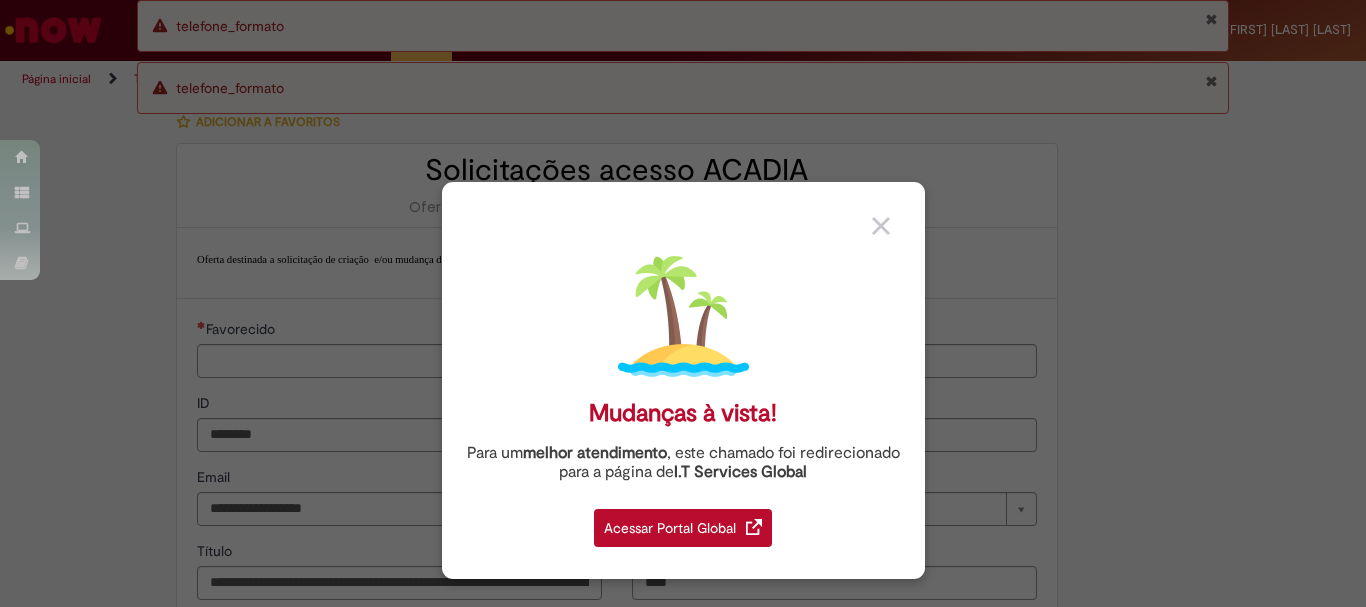 type on "**********" 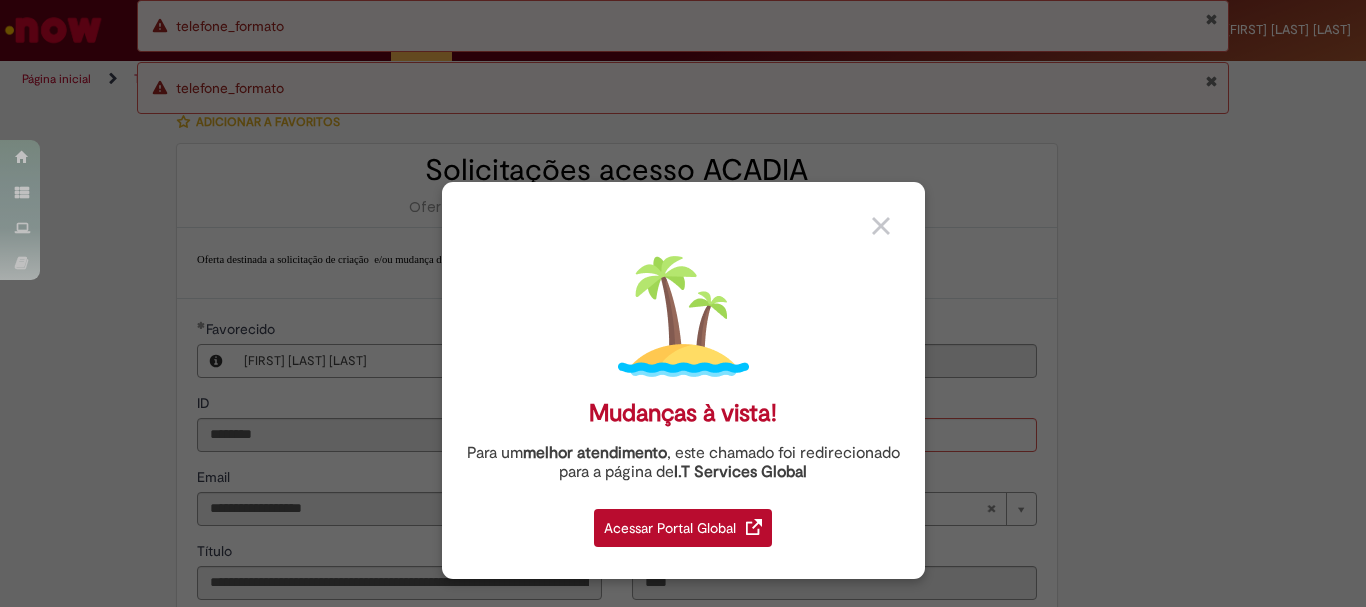 click on "Acessar Portal Global" at bounding box center (683, 528) 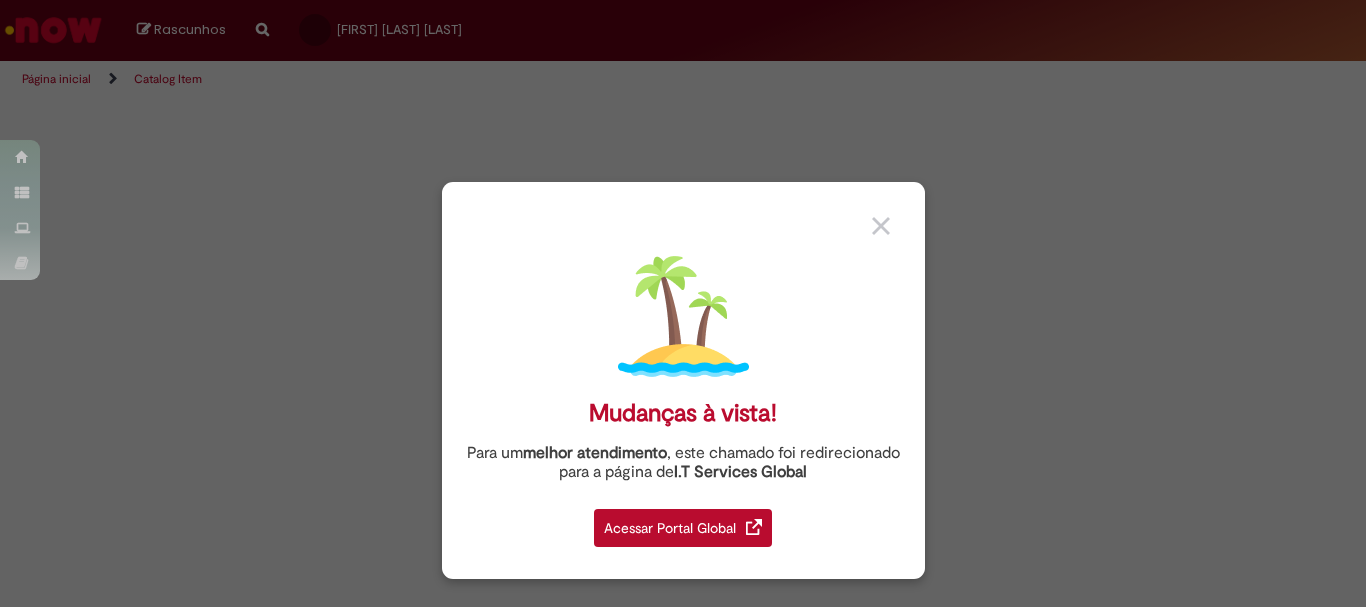 scroll, scrollTop: 0, scrollLeft: 0, axis: both 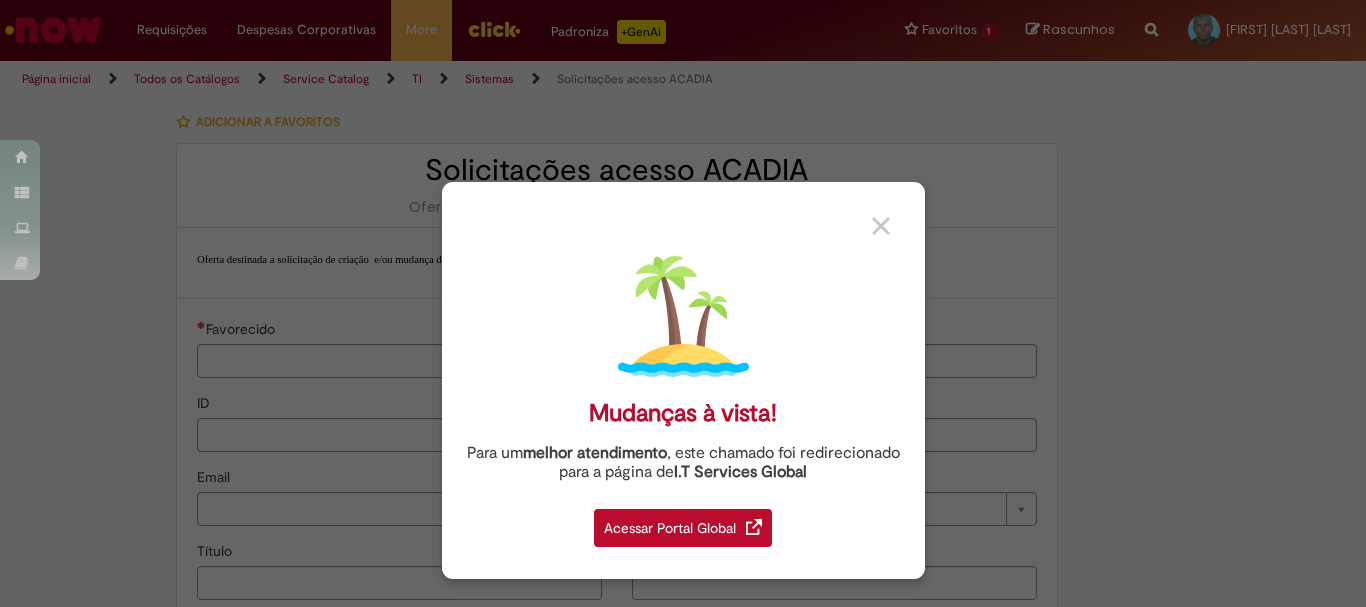 type on "********" 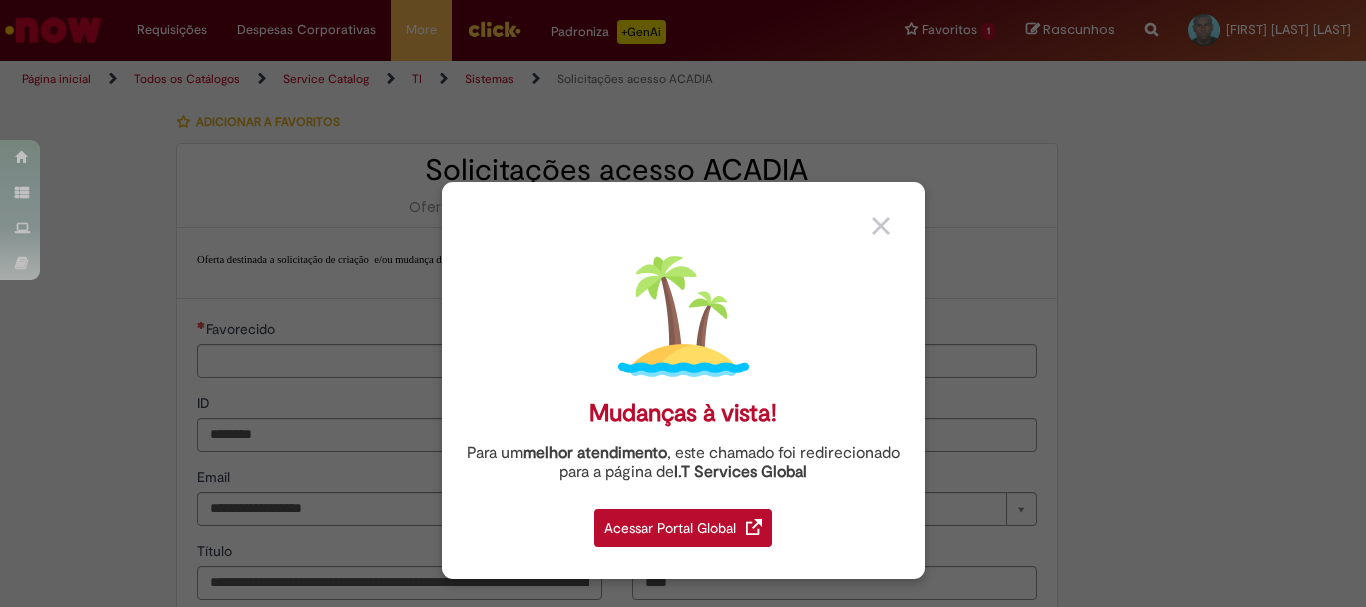 type on "**********" 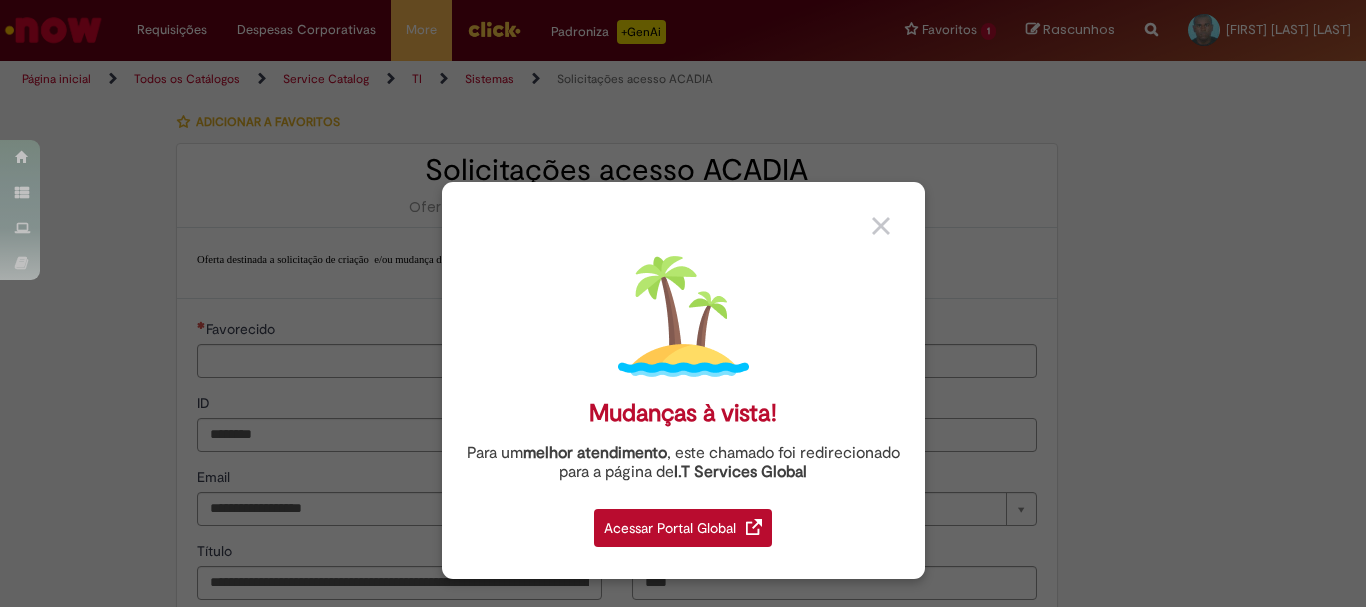 type on "**********" 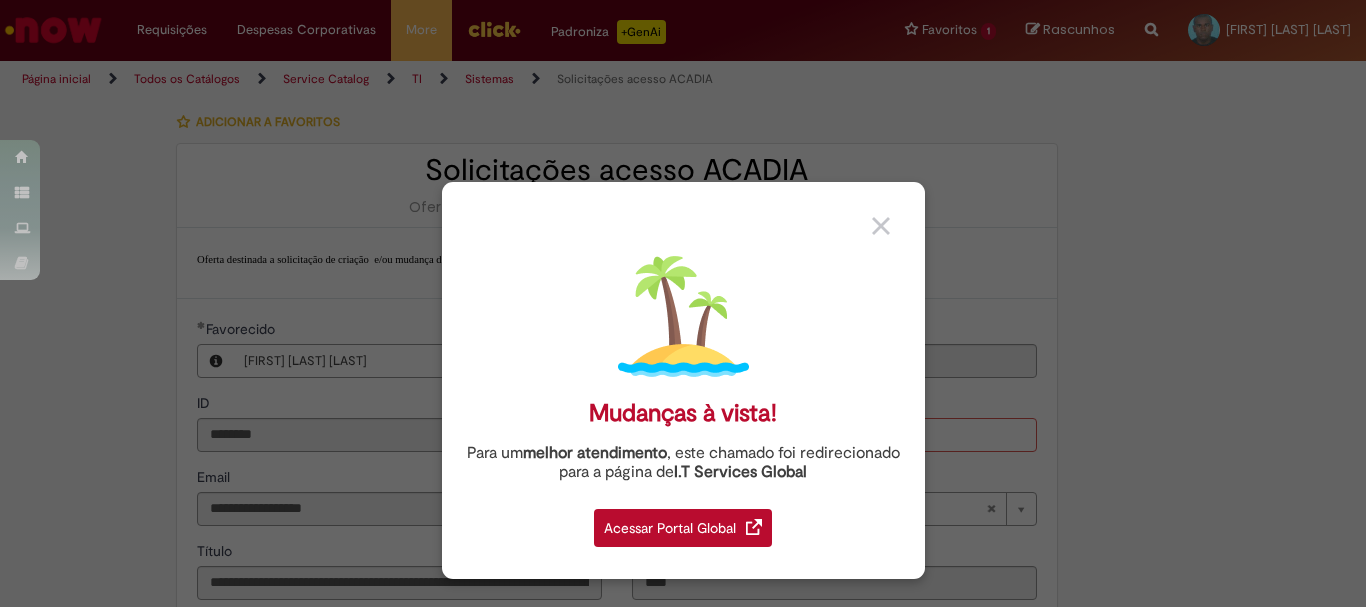 type 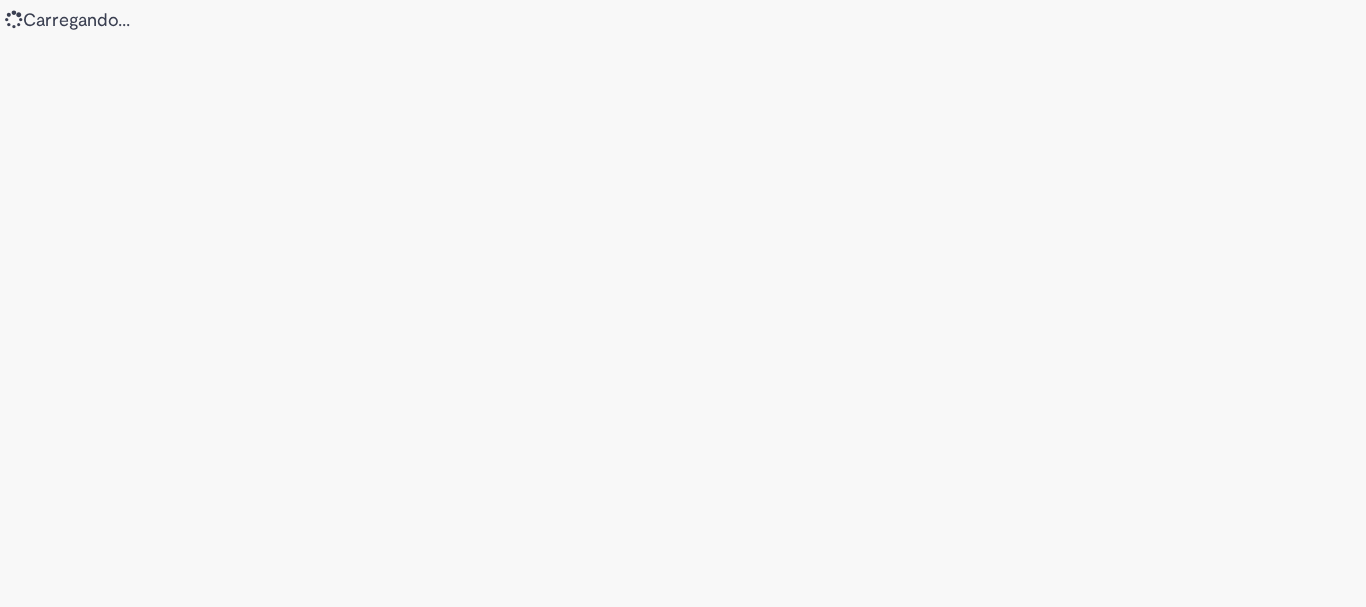 scroll, scrollTop: 0, scrollLeft: 0, axis: both 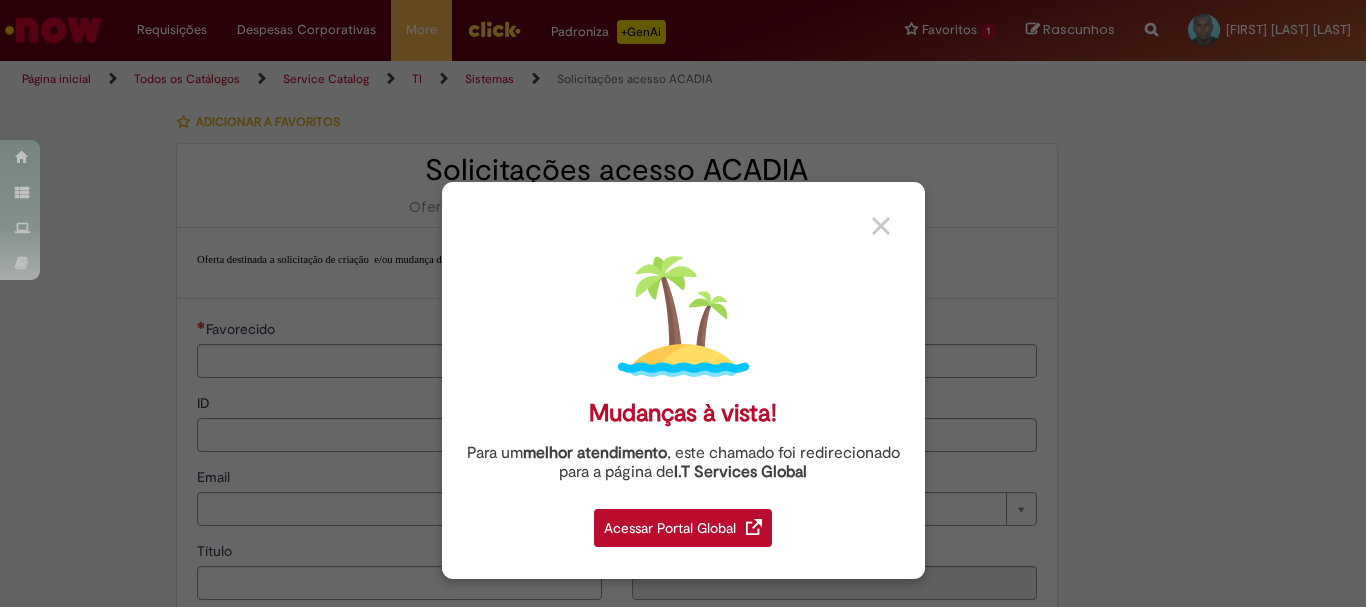 type on "********" 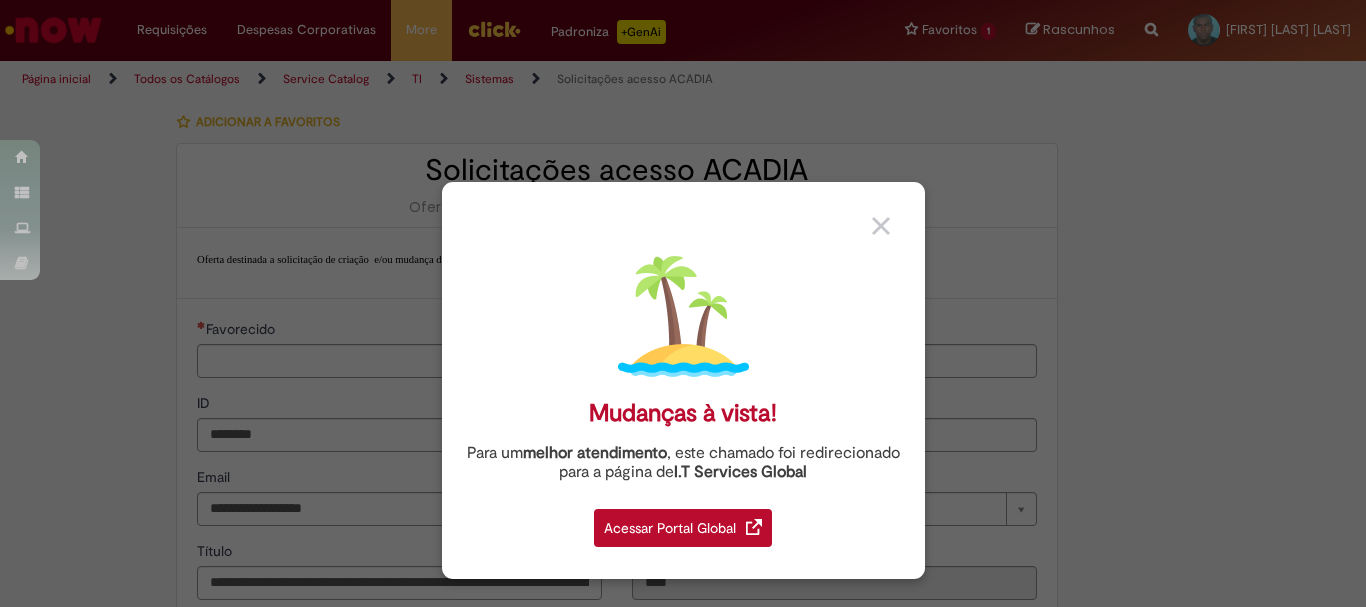 type on "**********" 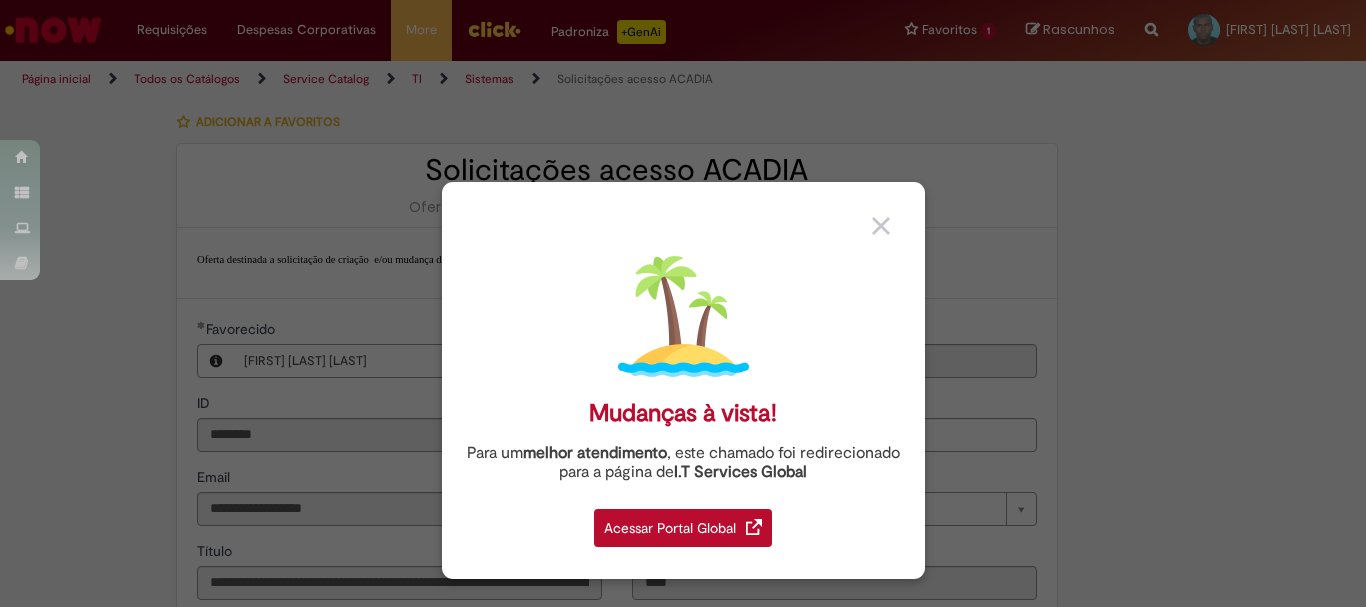 type on "**********" 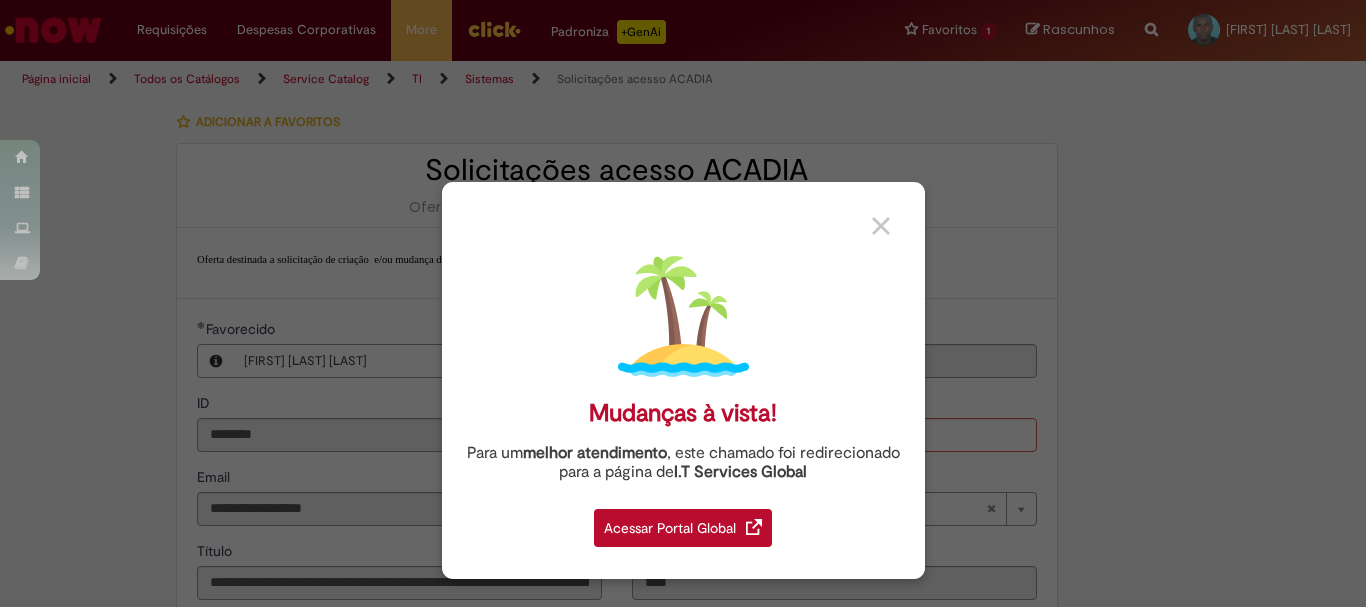 click at bounding box center (881, 226) 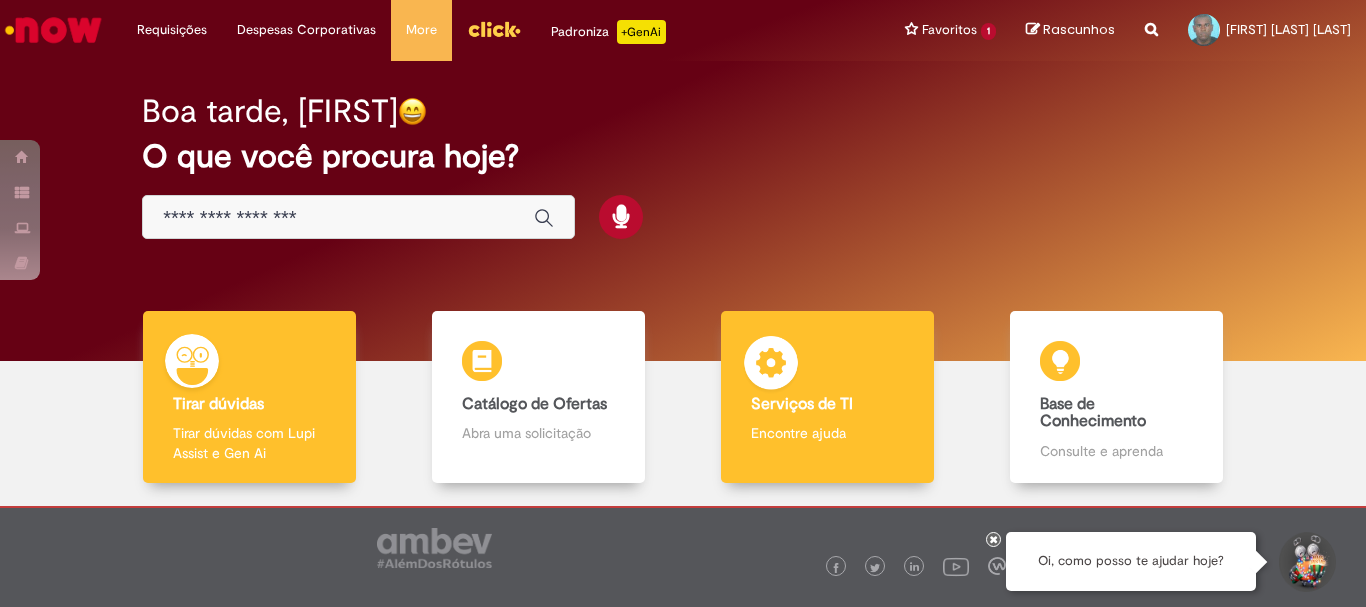 click on "Serviços de TI
Serviços de TI
Encontre ajuda" at bounding box center (827, 397) 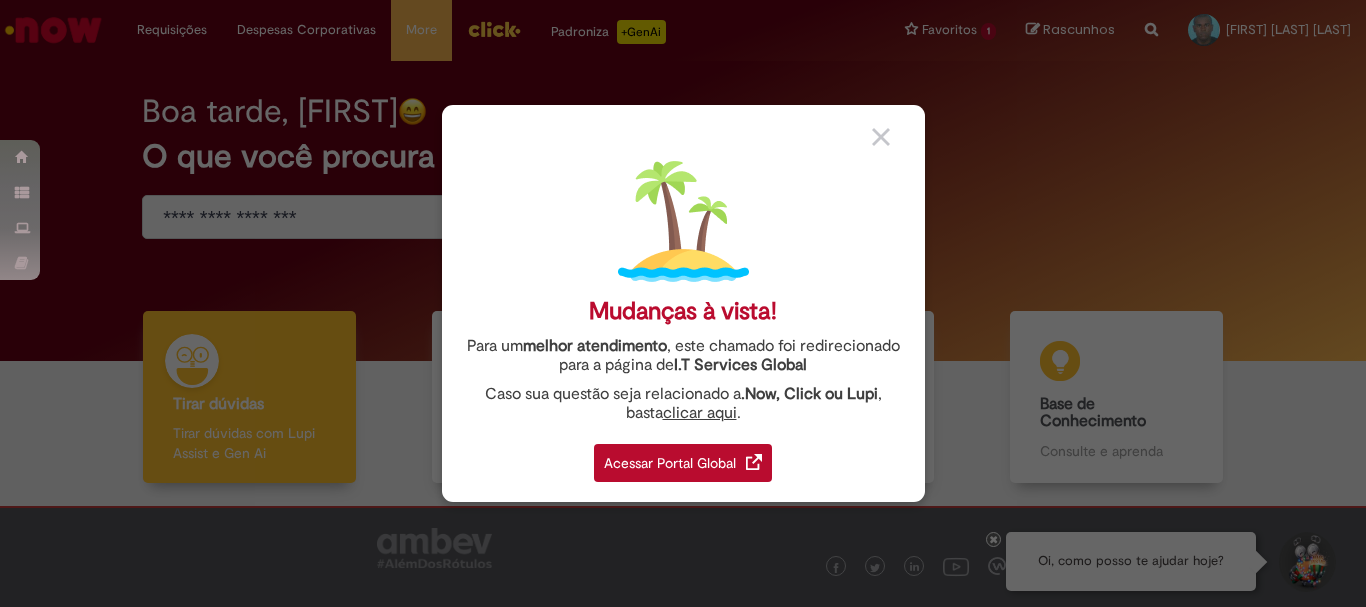 click at bounding box center [881, 137] 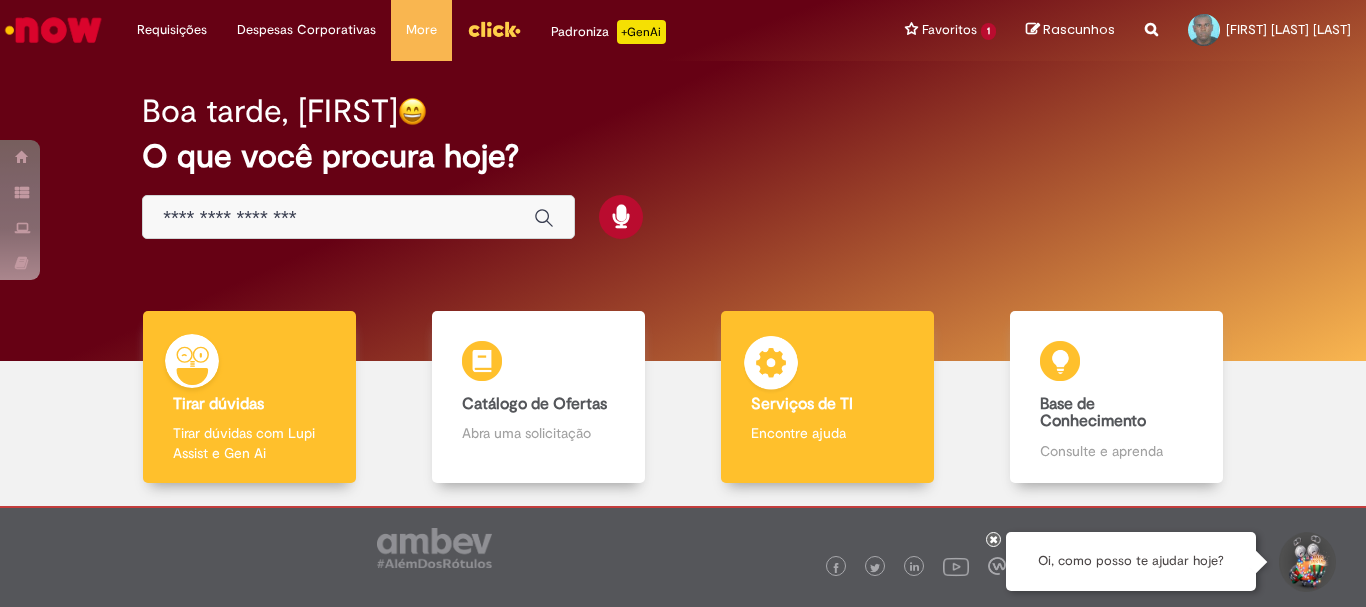 click at bounding box center (771, 366) 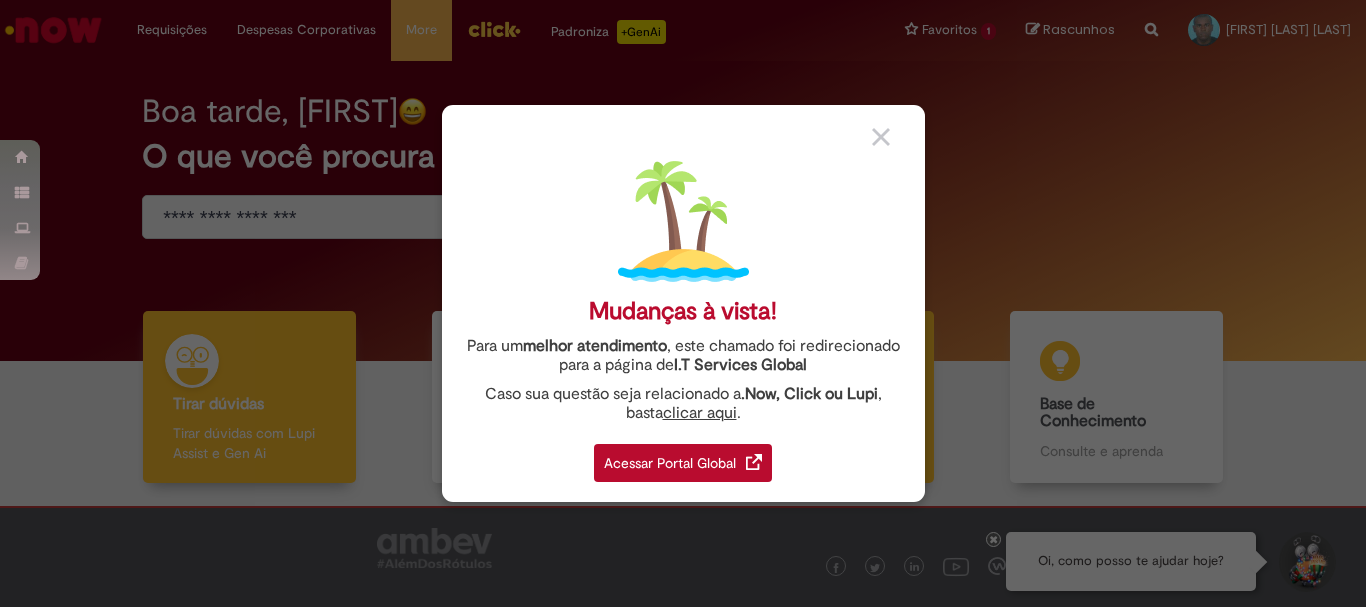 click on "I.T Services Global" at bounding box center [740, 359] 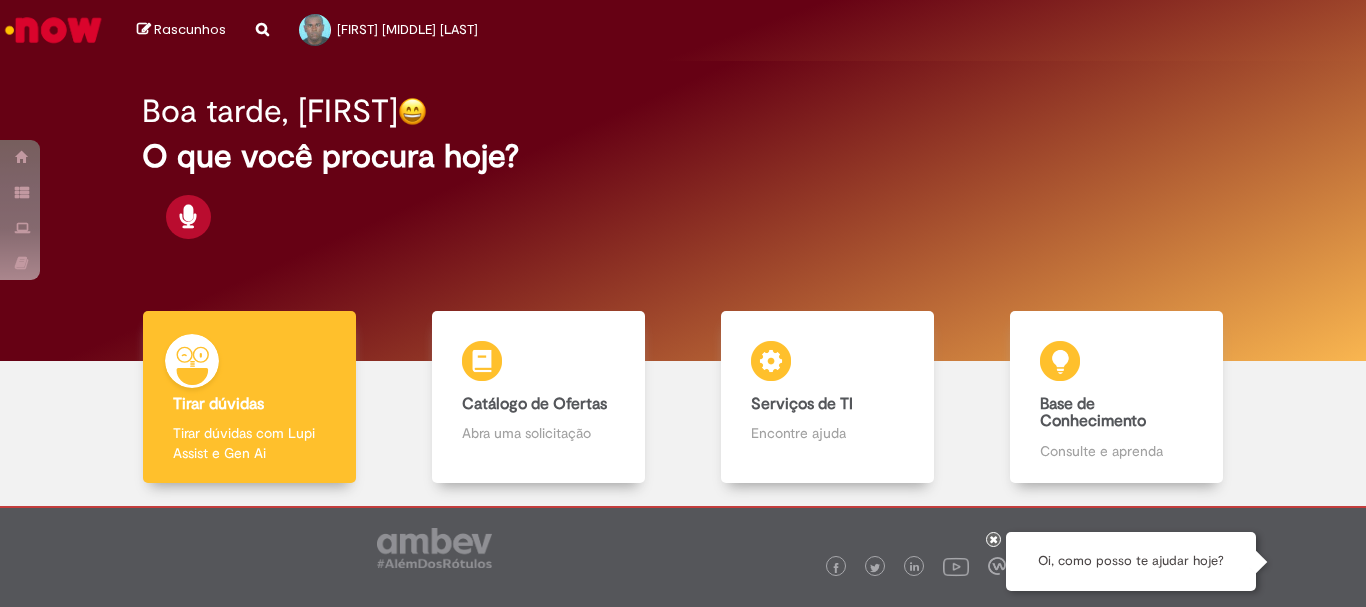 scroll, scrollTop: 0, scrollLeft: 0, axis: both 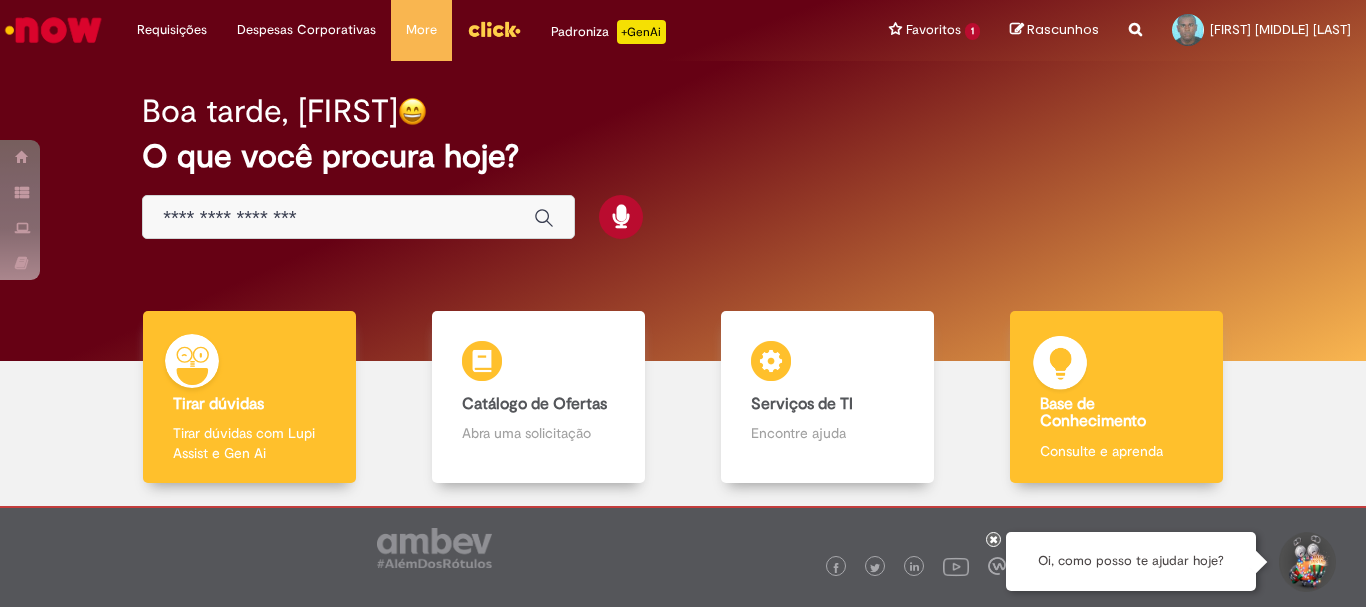 click on "Consulte e aprenda" at bounding box center (1116, 451) 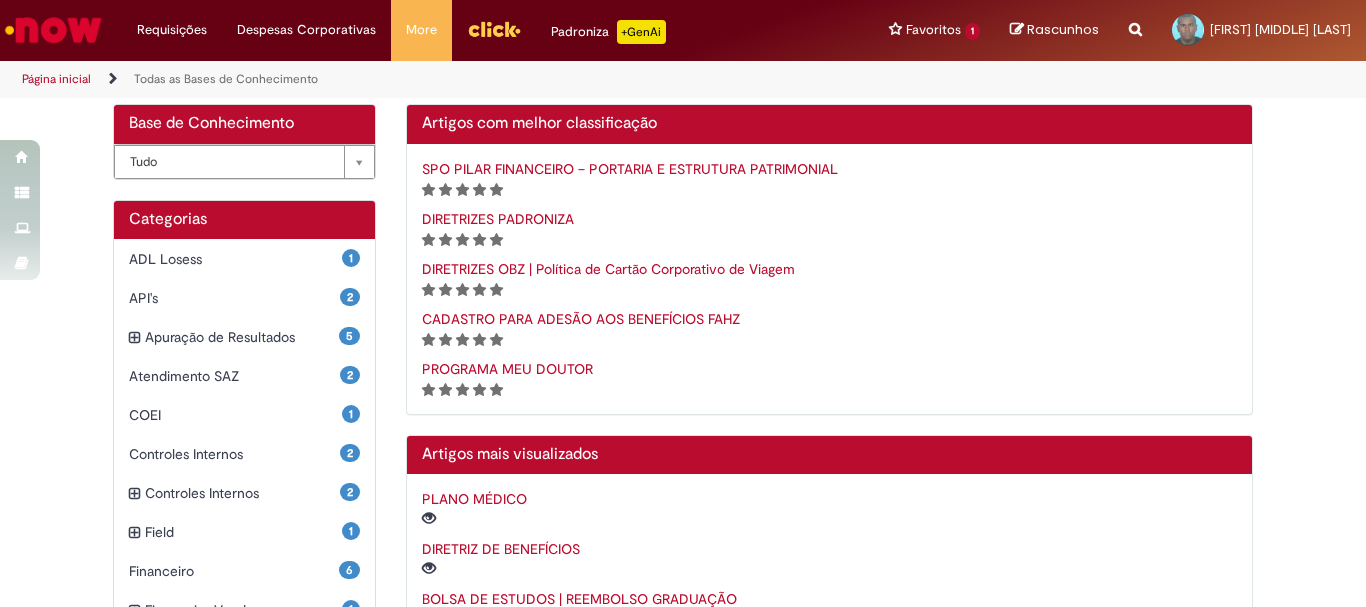 scroll, scrollTop: 143, scrollLeft: 0, axis: vertical 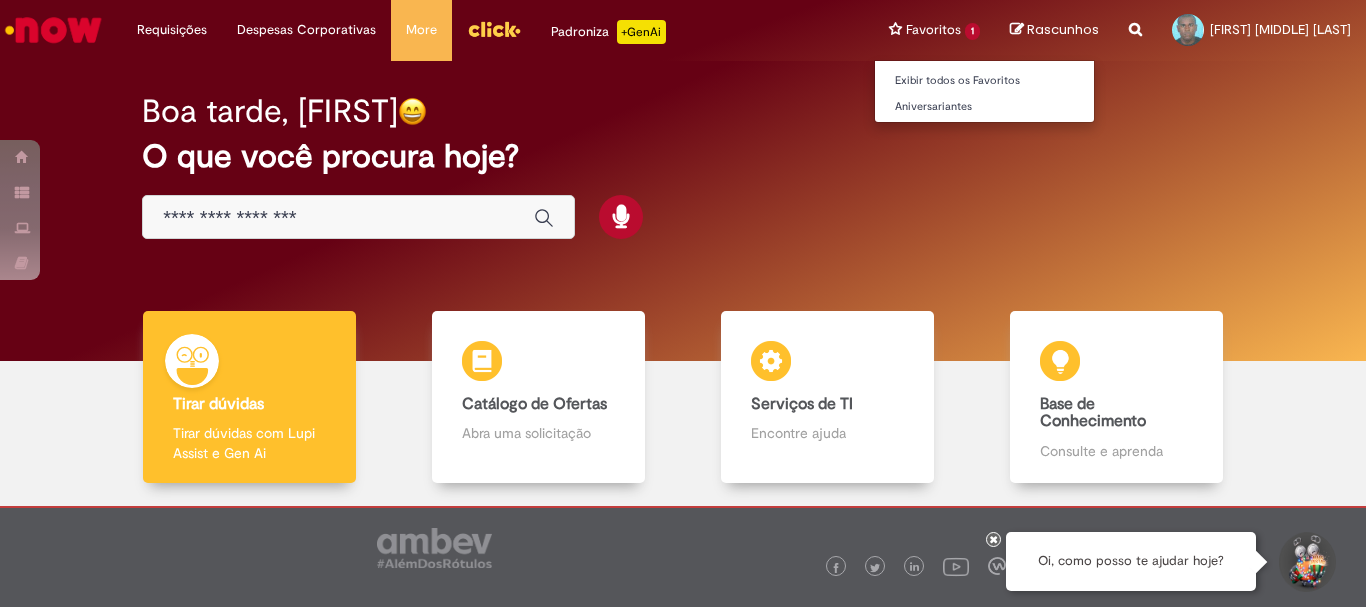 click on "Favoritos   1
Exibir todos os Favoritos
Aniversariantes" at bounding box center [934, 30] 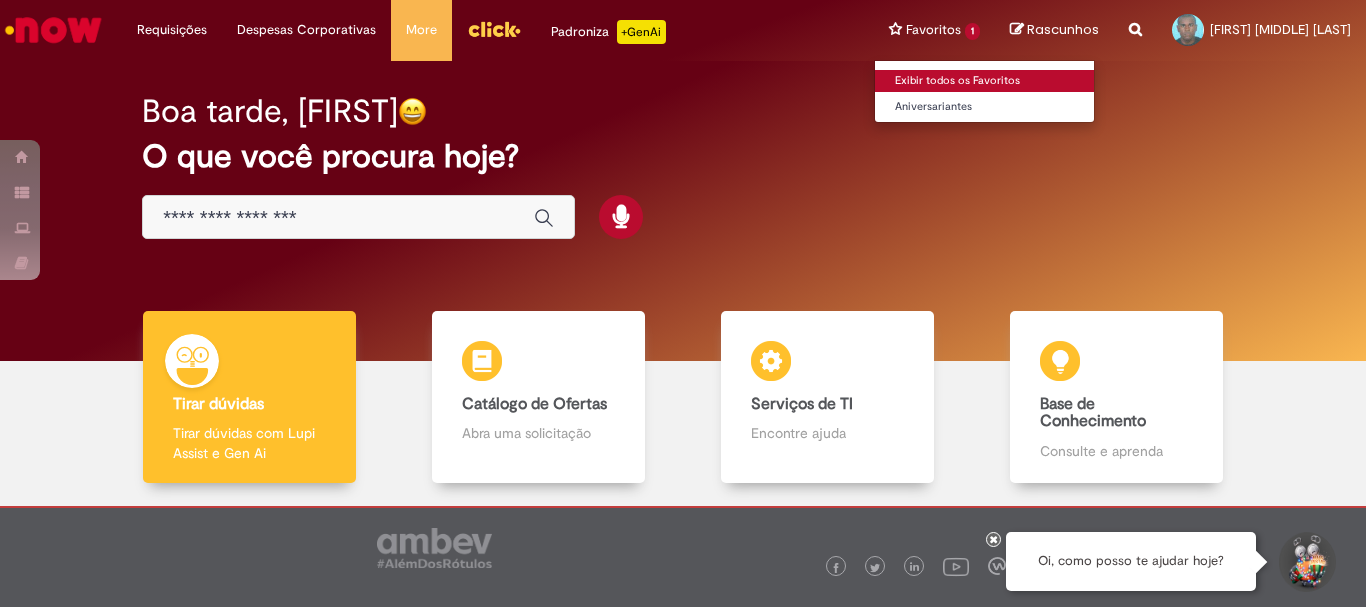 click on "Exibir todos os Favoritos" at bounding box center (985, 81) 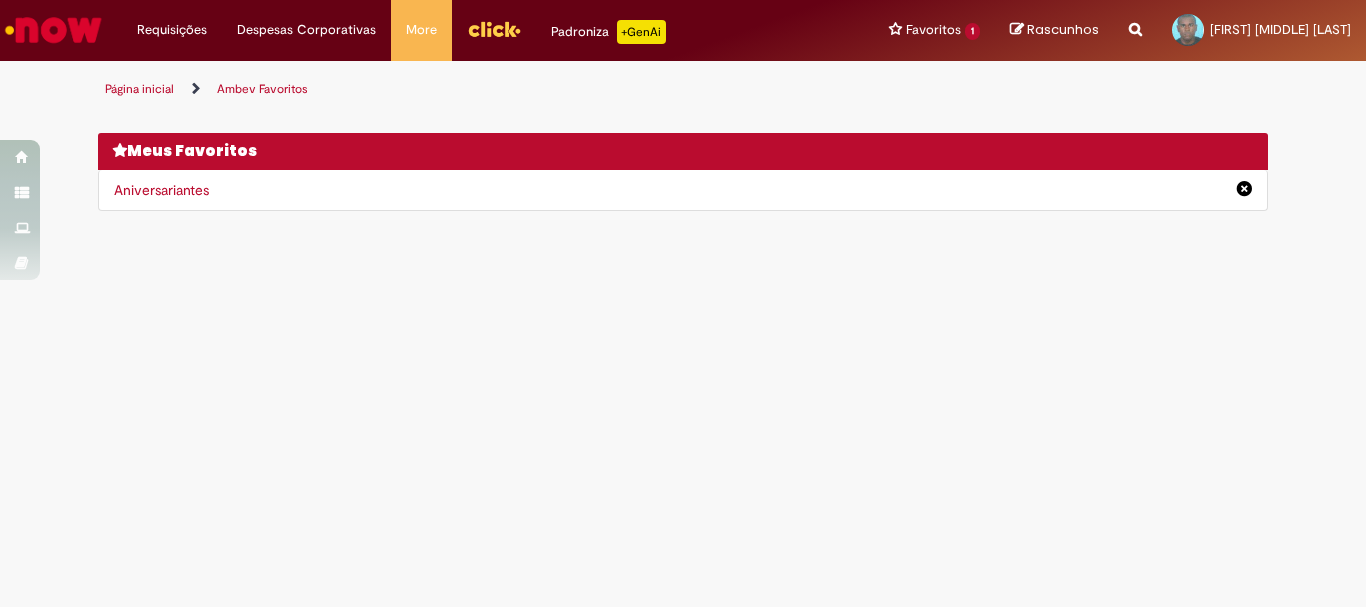 click on "Aniversariantes" at bounding box center (683, 190) 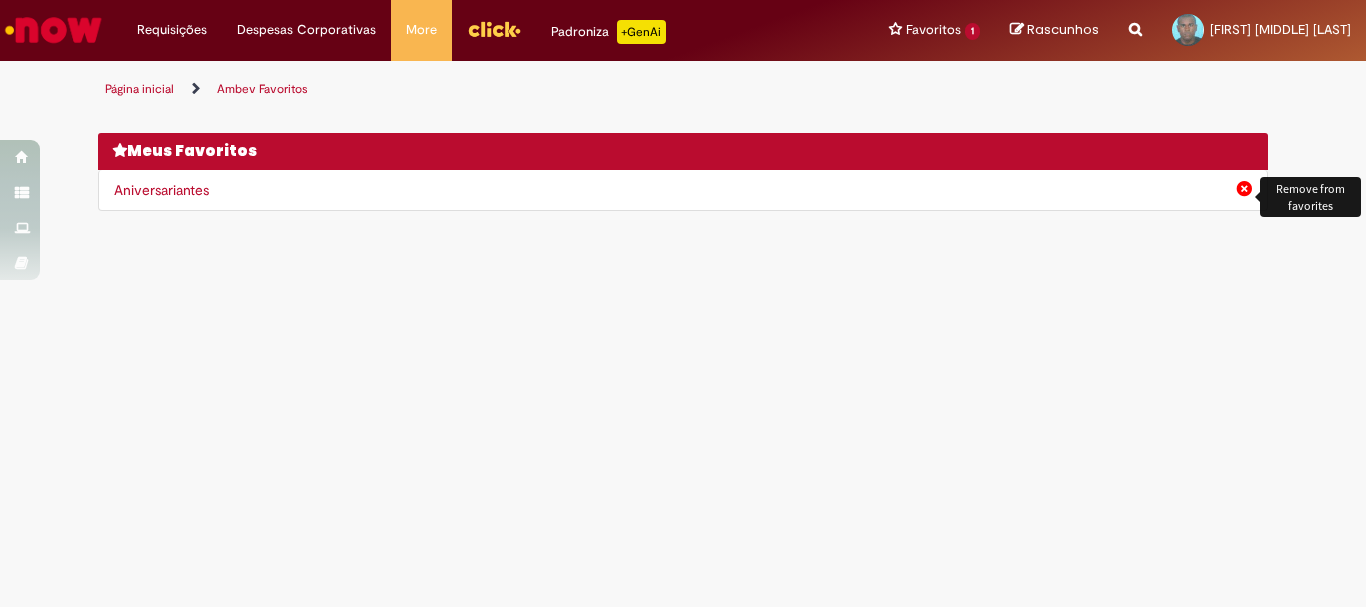 click at bounding box center (1244, 188) 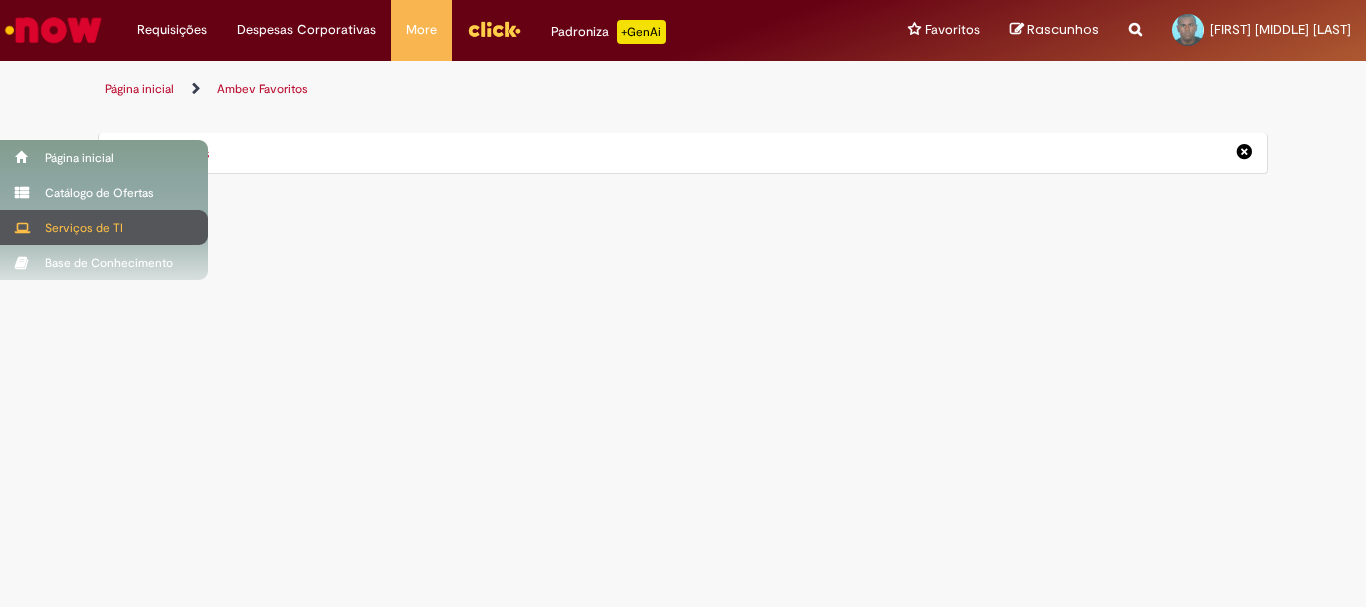 click on "Serviços de TI" at bounding box center [104, 227] 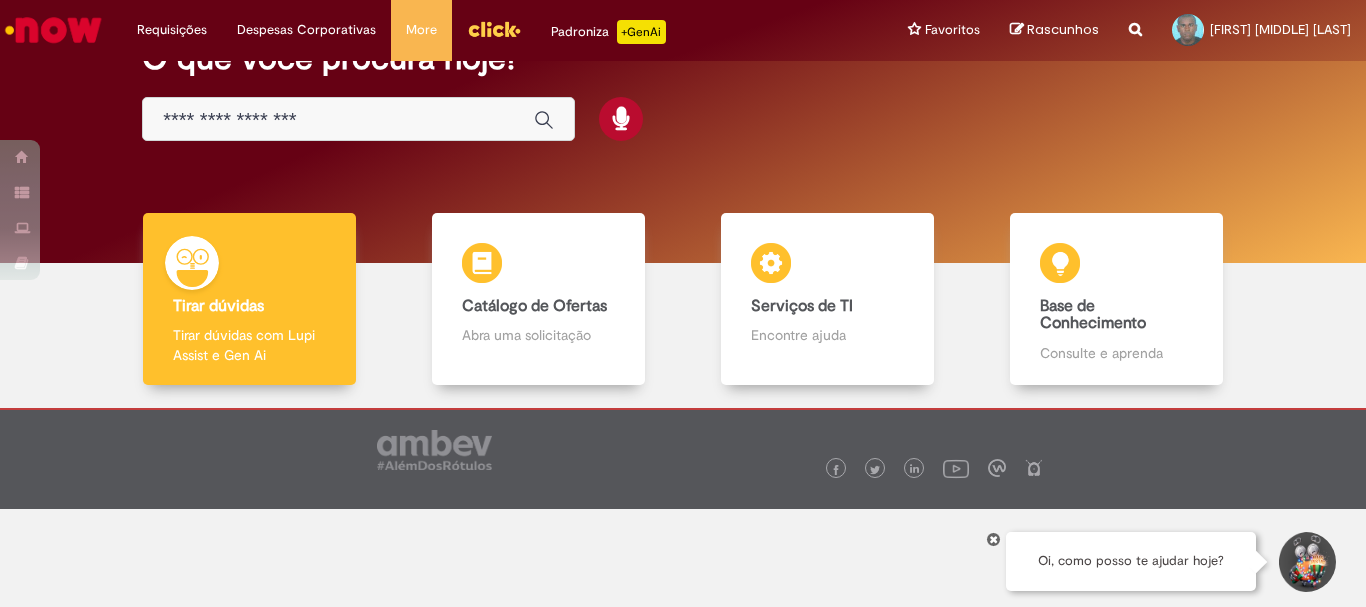 scroll, scrollTop: 0, scrollLeft: 0, axis: both 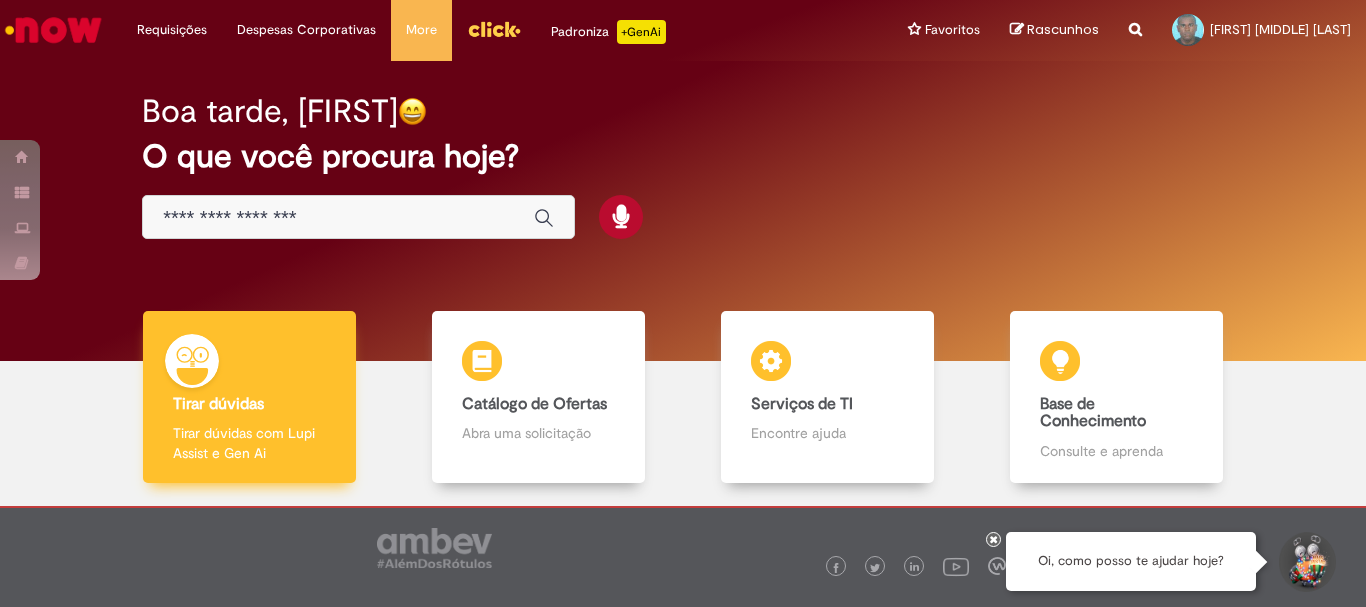 click on "Tirar dúvidas
Tirar dúvidas
Tirar dúvidas com Lupi Assist e Gen Ai" at bounding box center (249, 397) 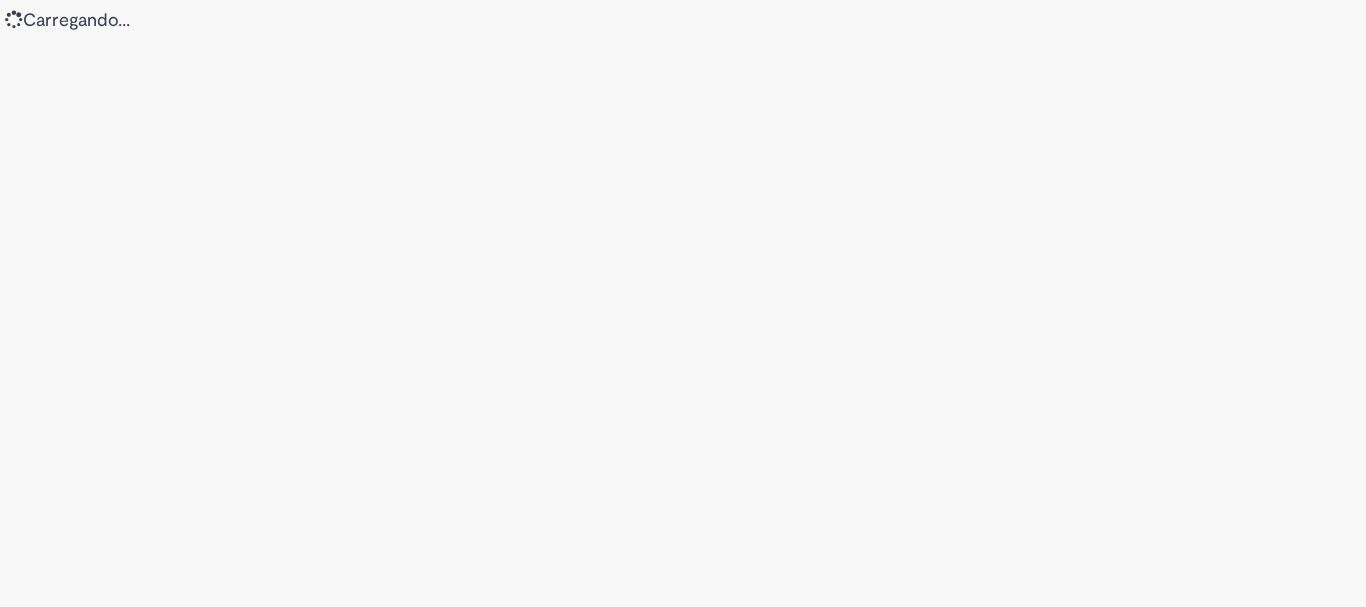 scroll, scrollTop: 0, scrollLeft: 0, axis: both 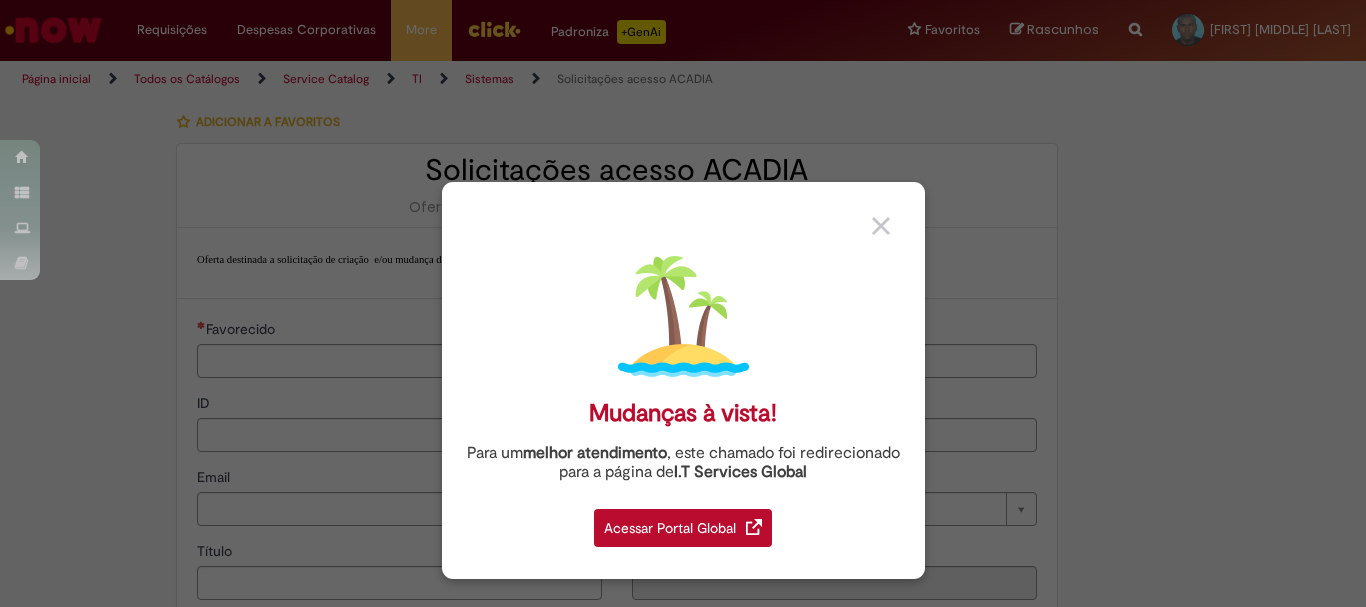 type on "********" 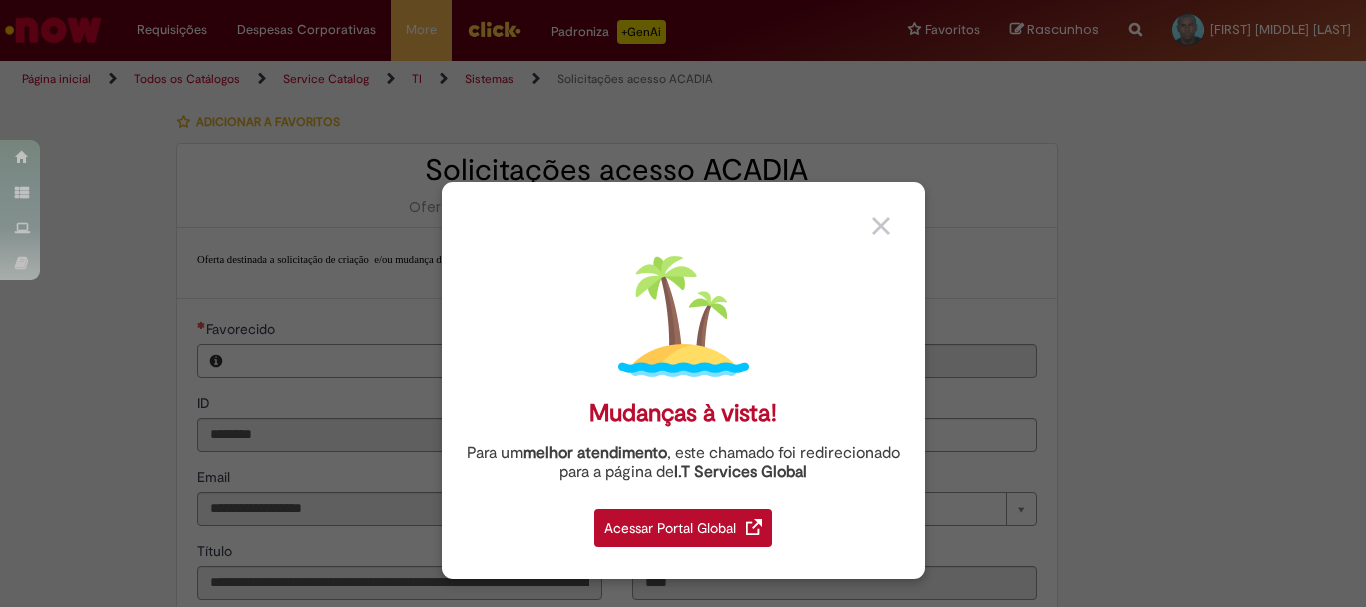 type on "**********" 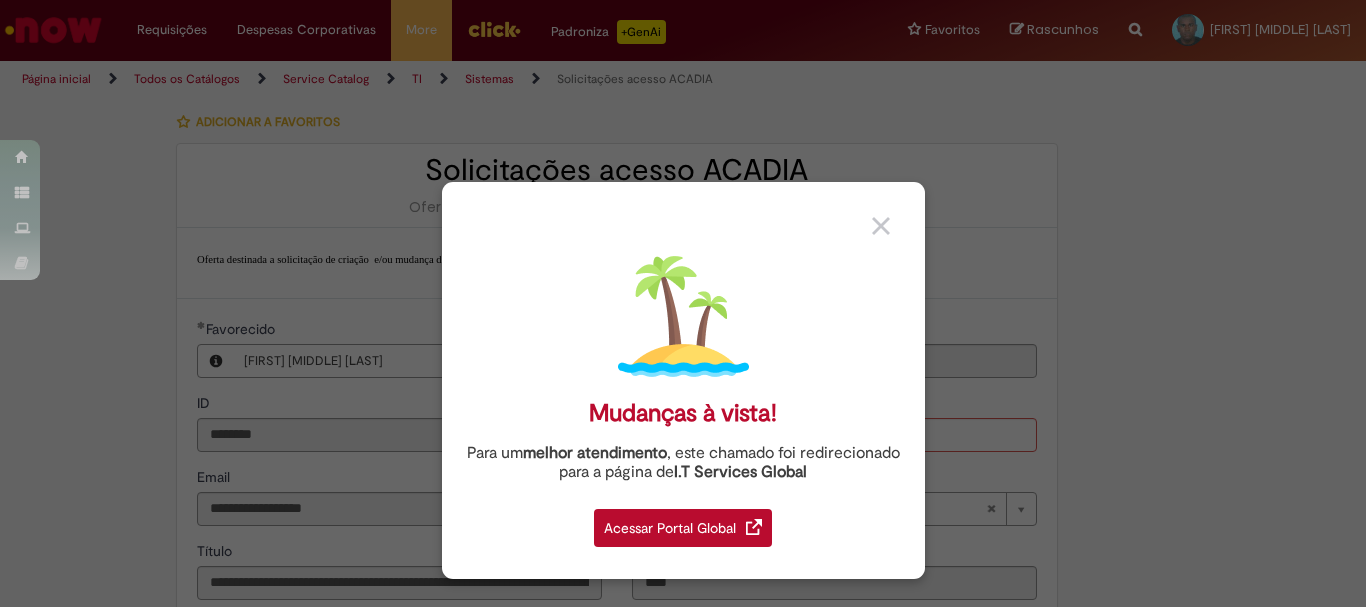 click at bounding box center (881, 226) 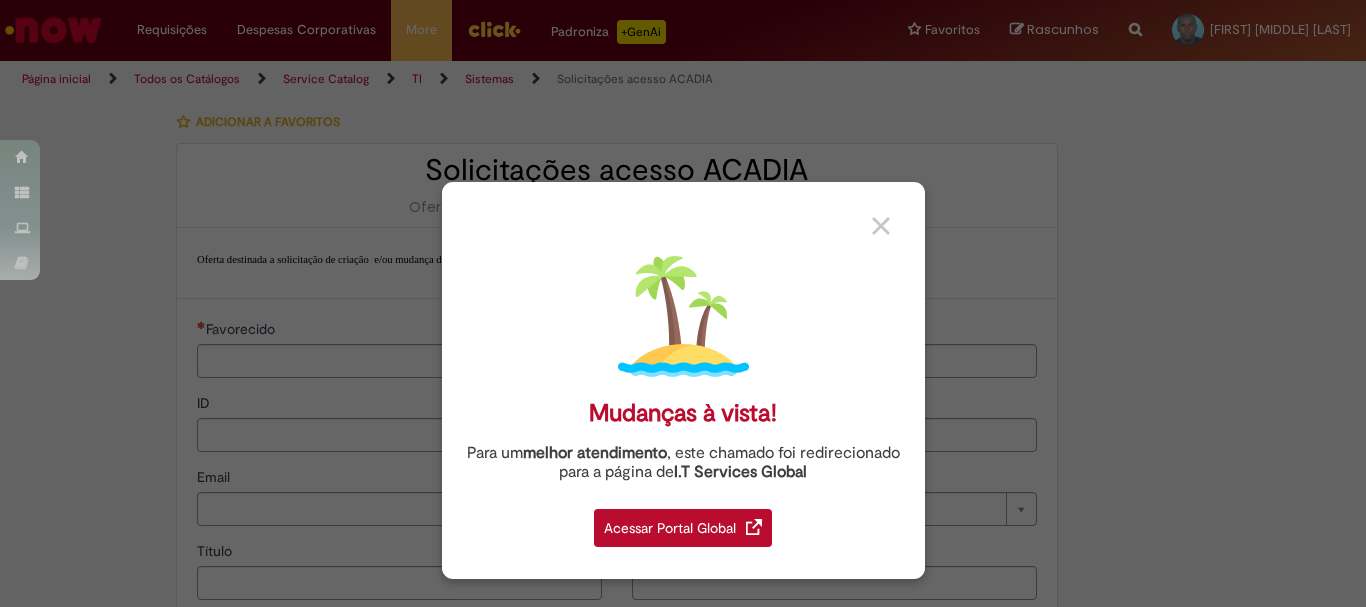 type on "********" 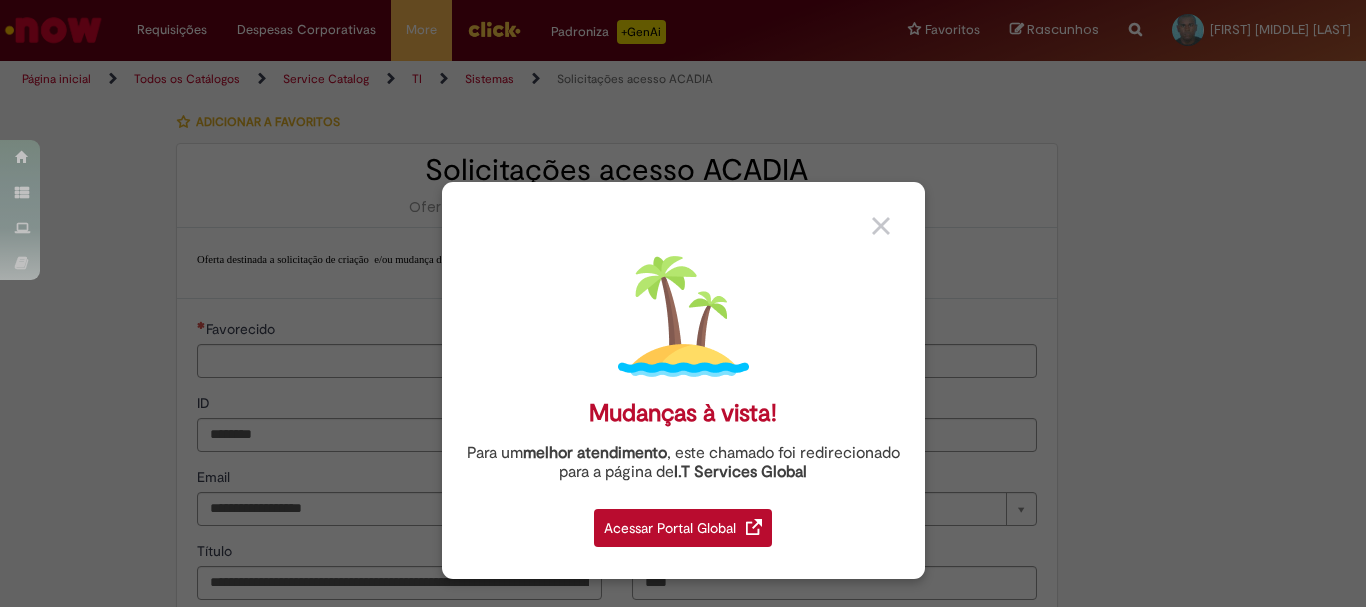 type on "**********" 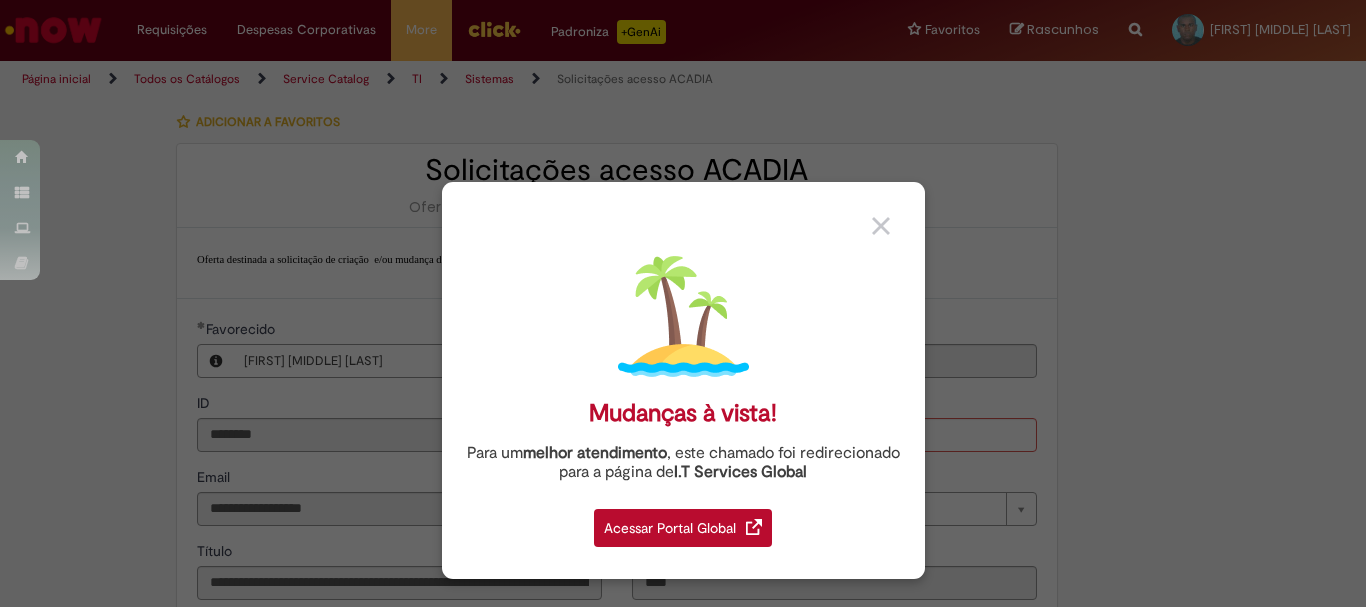 type on "**********" 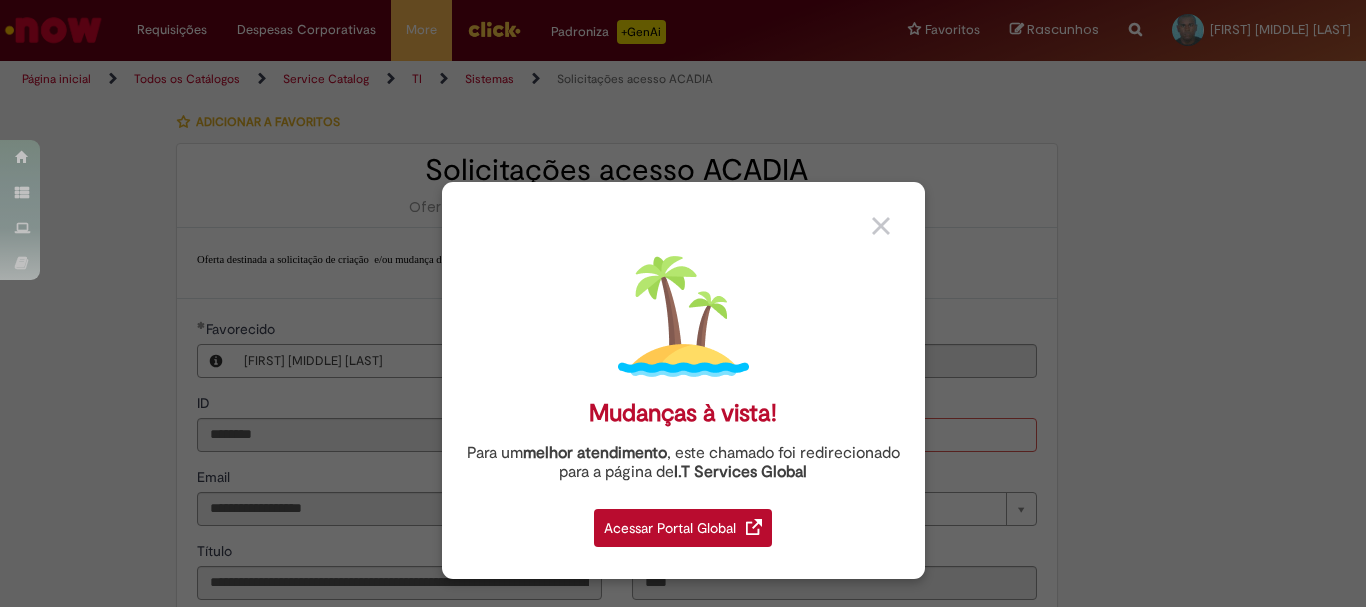 type 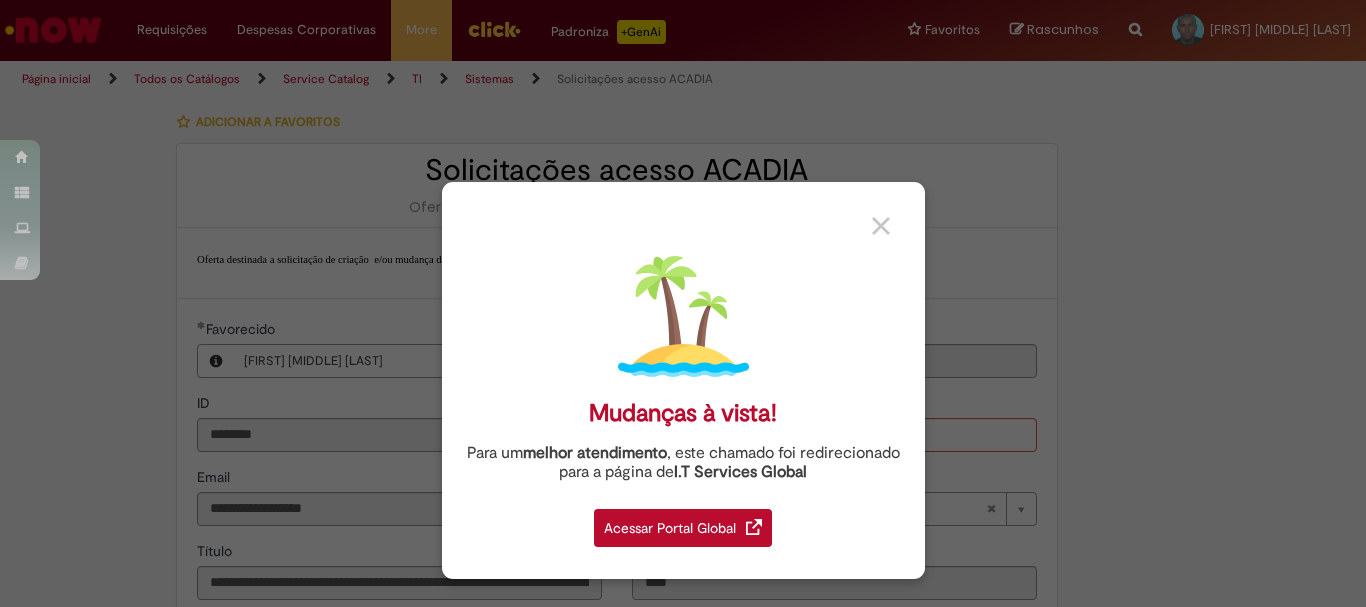 click at bounding box center [881, 226] 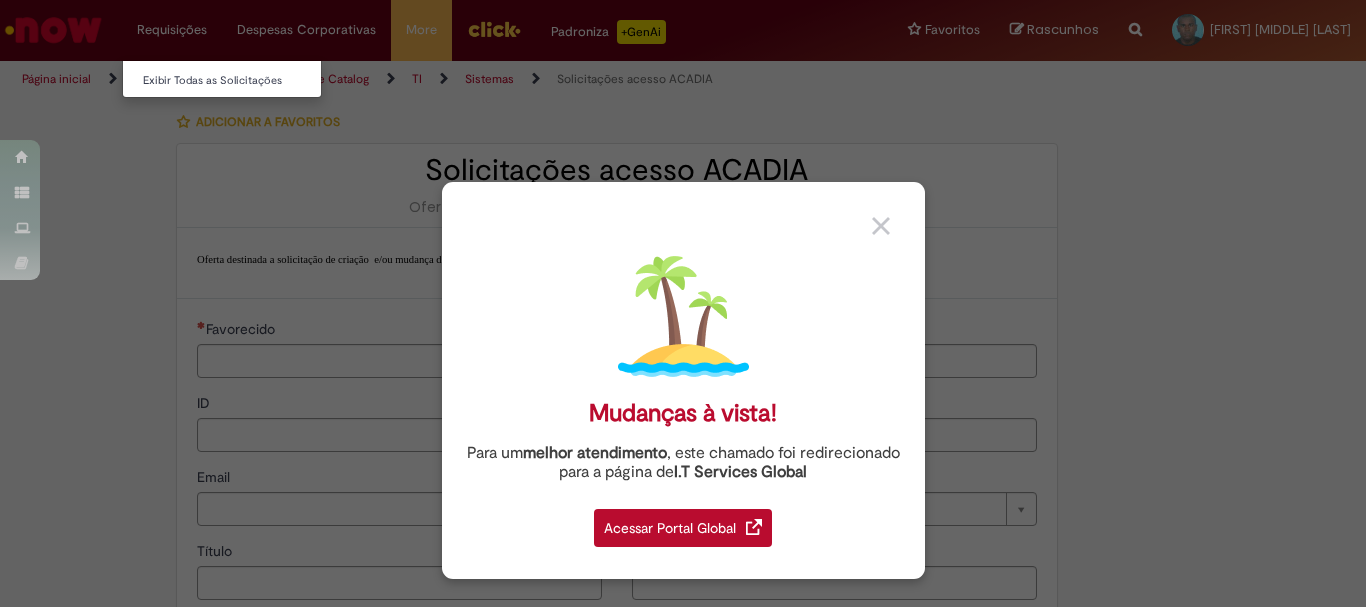 type on "********" 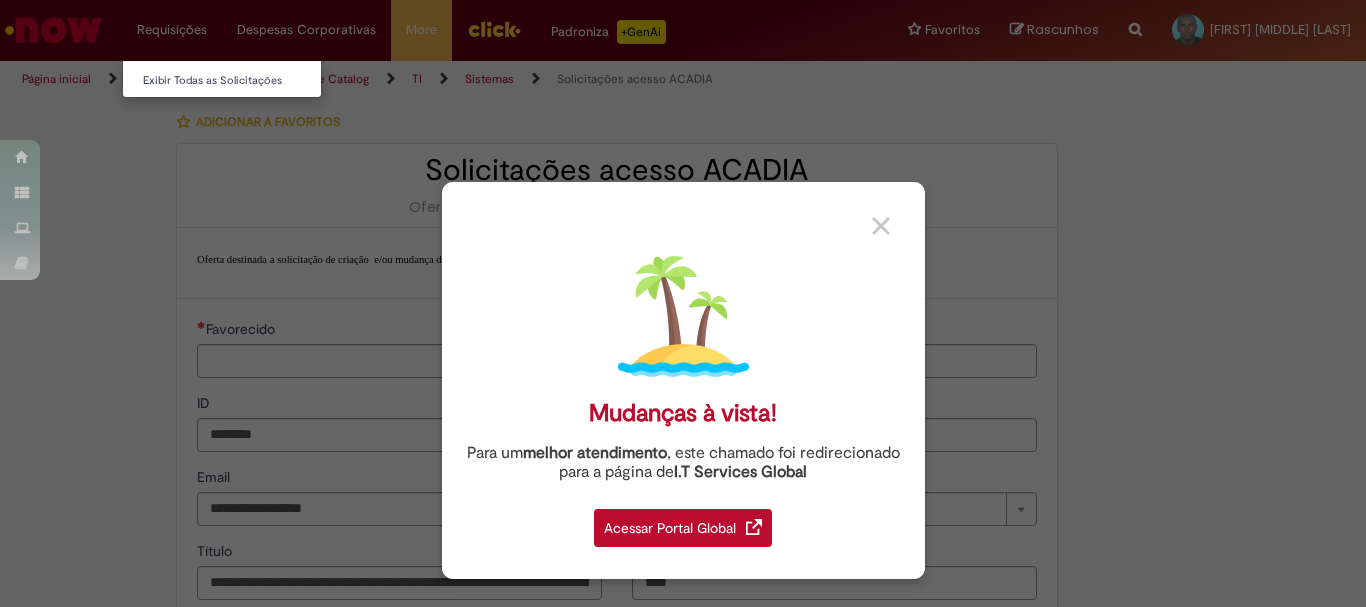 type 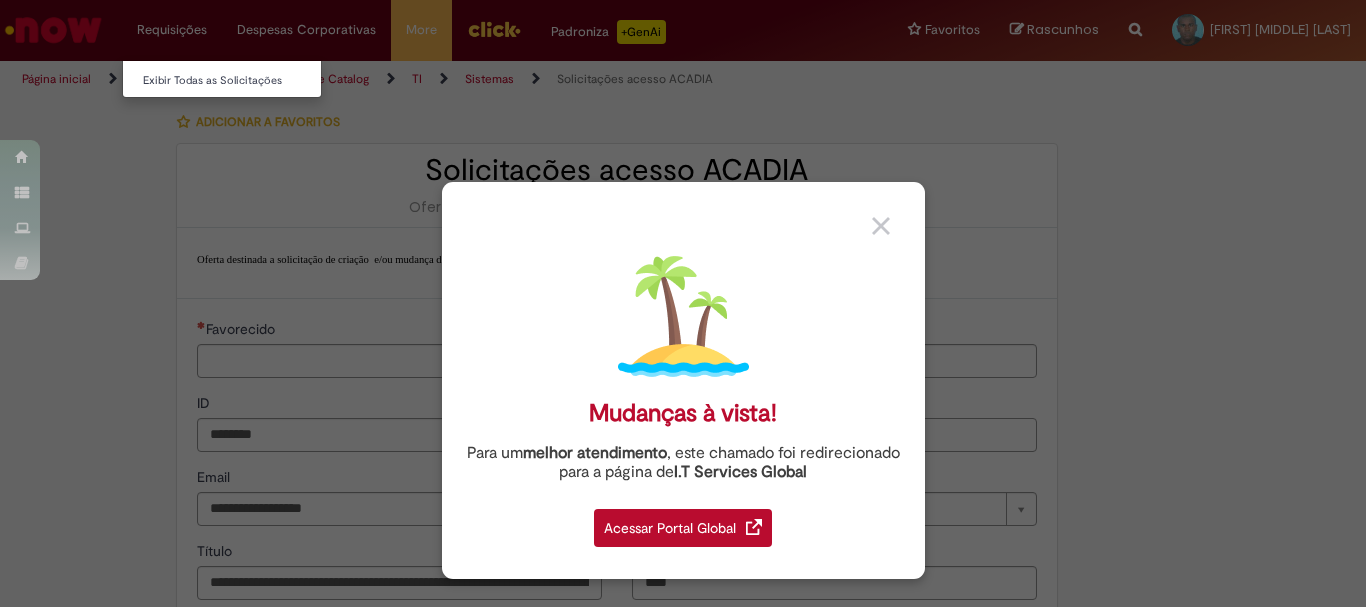 type on "**********" 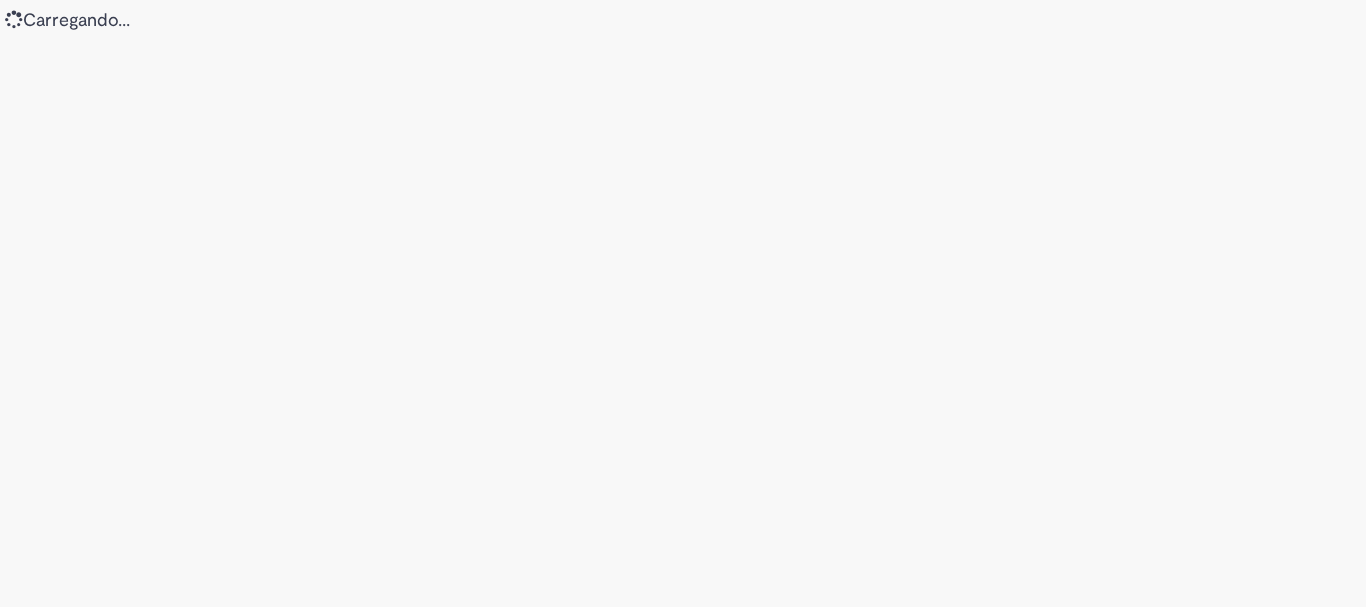 scroll, scrollTop: 0, scrollLeft: 0, axis: both 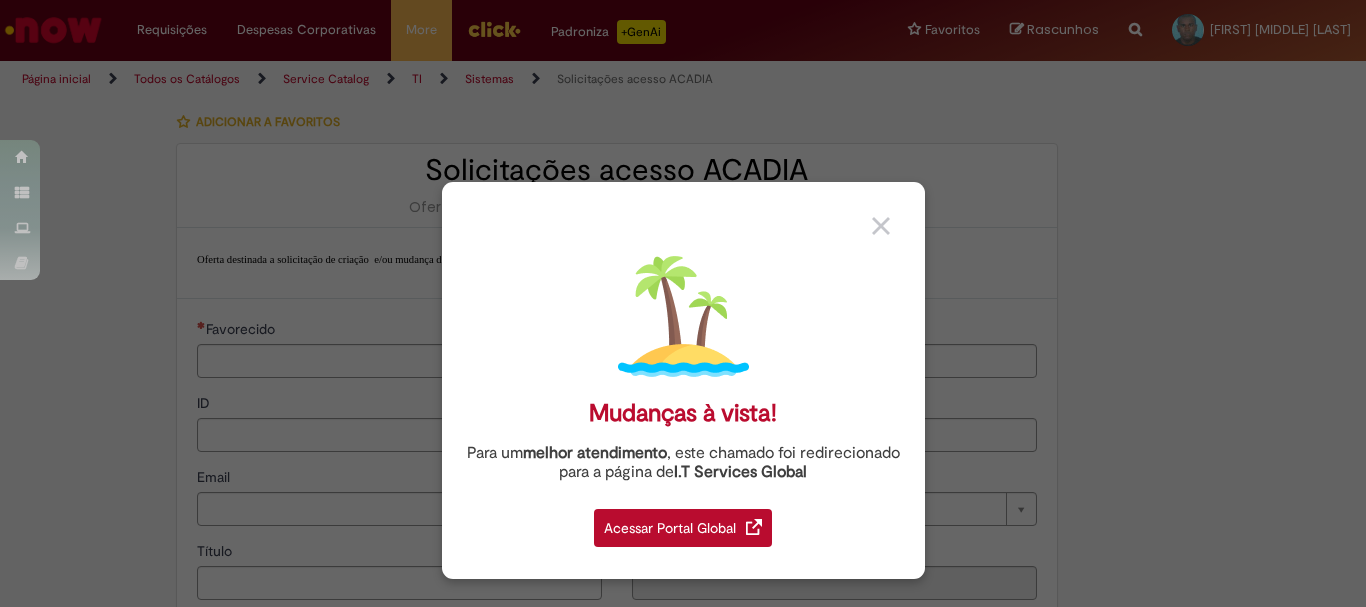 type on "********" 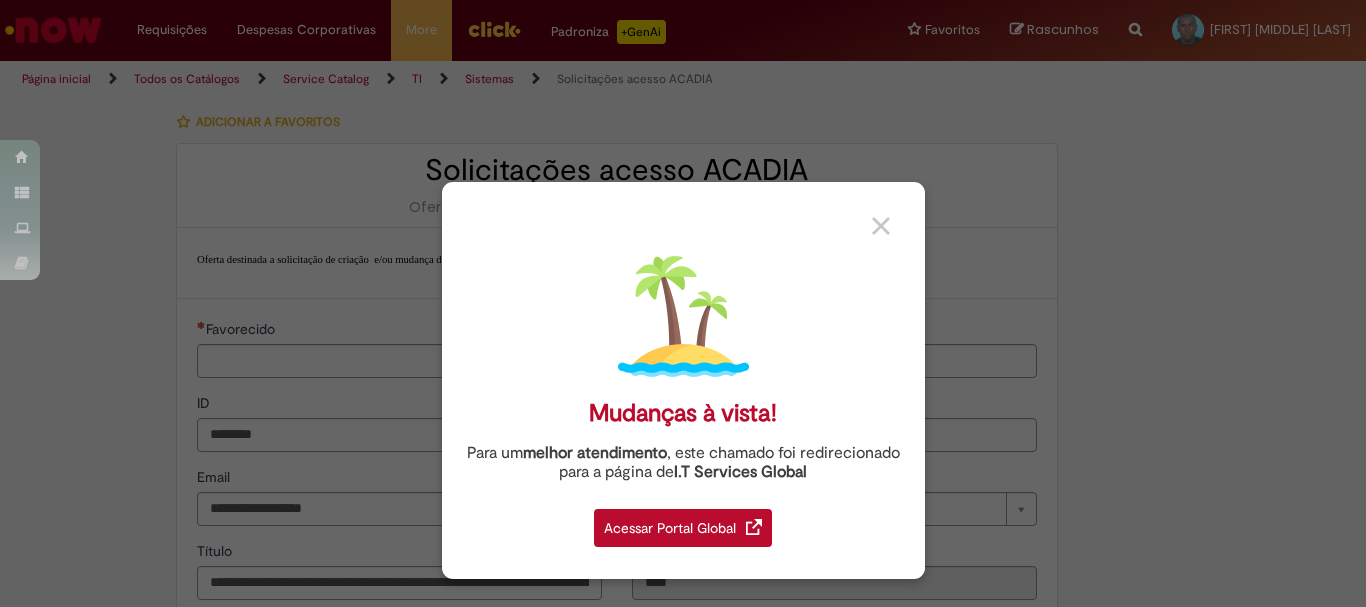 type 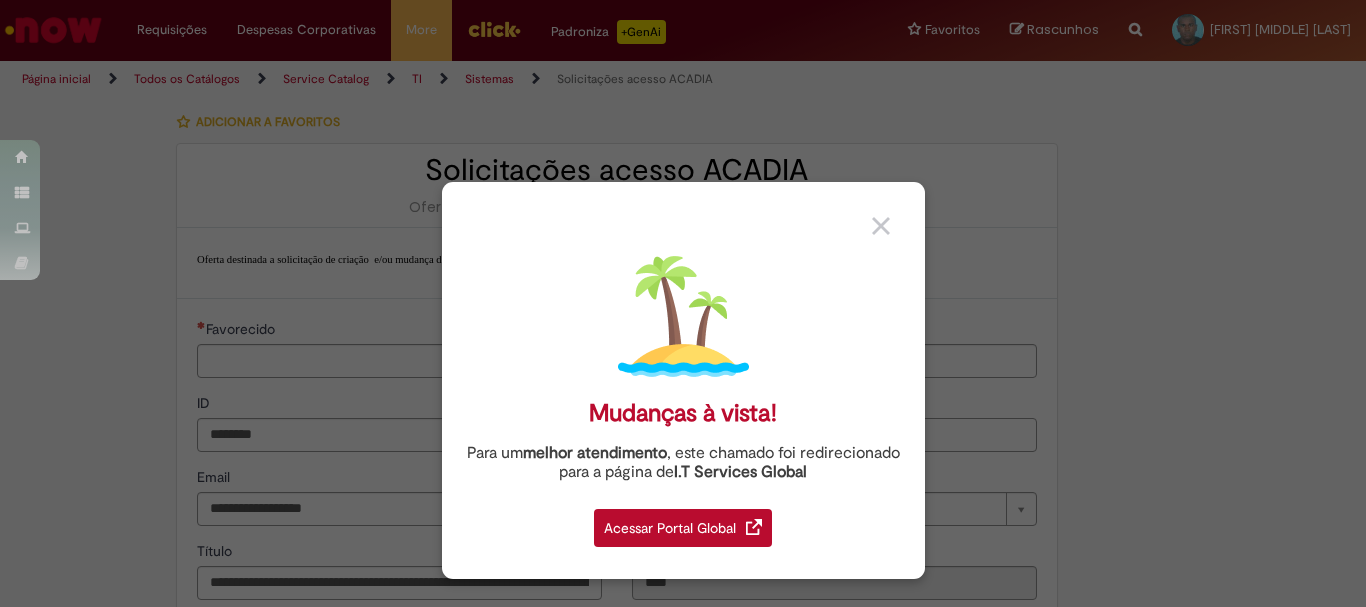 type on "**********" 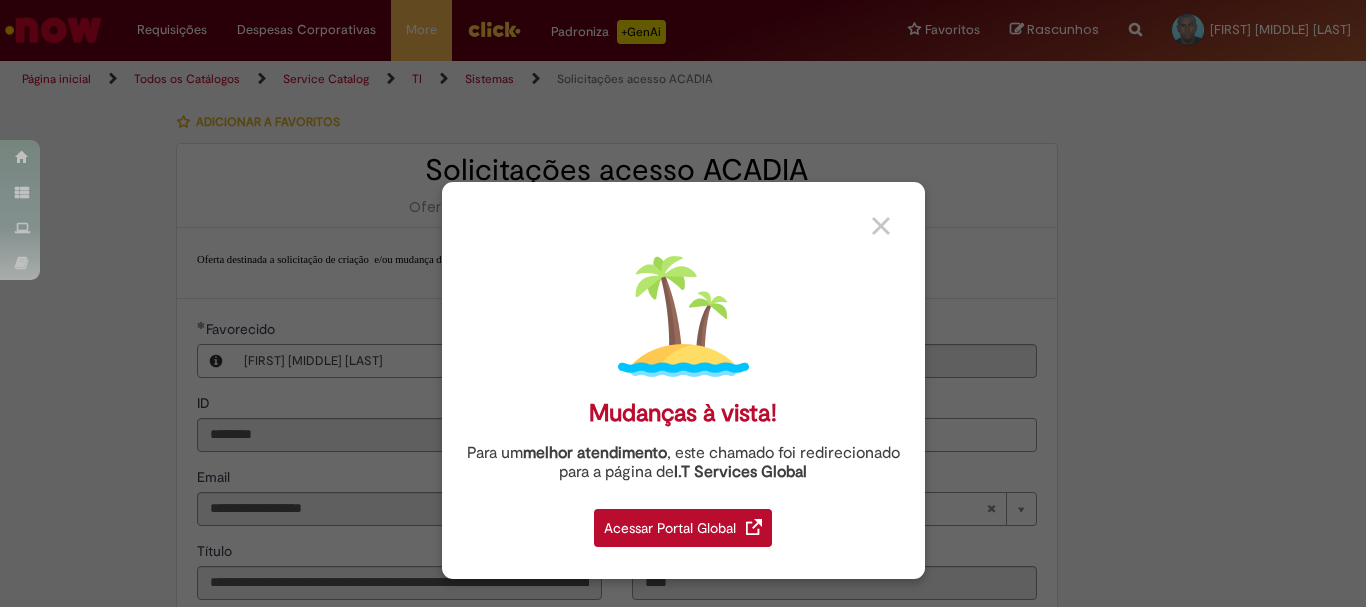 type 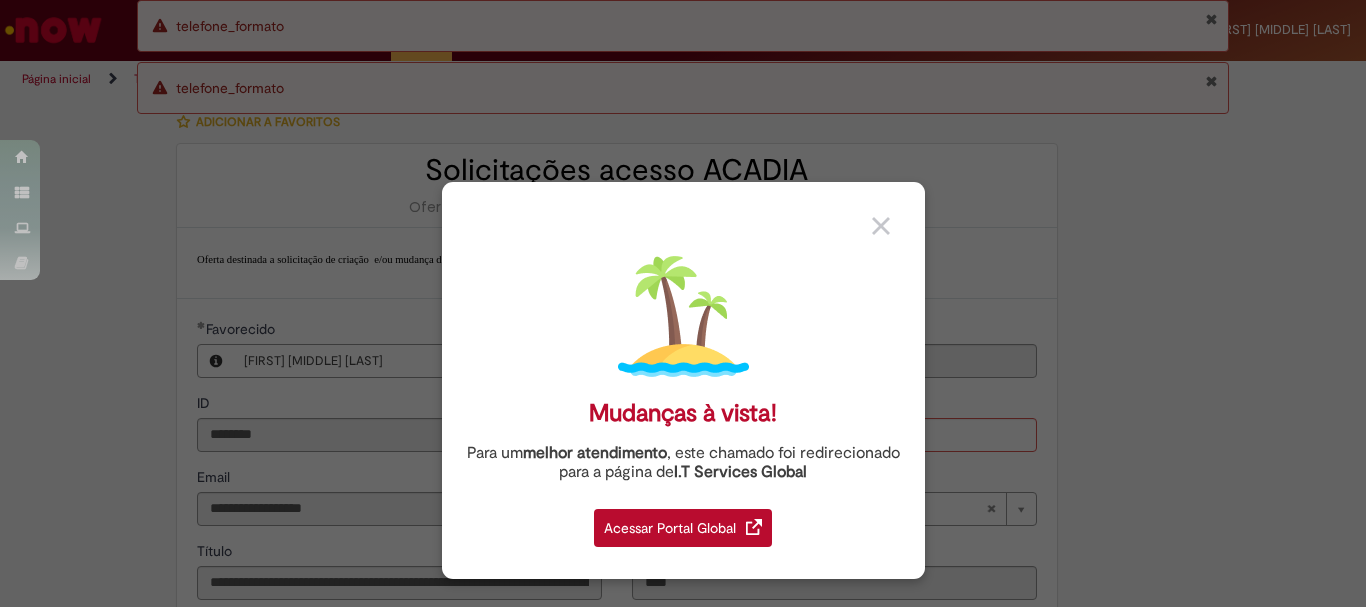 click on "Acessar Portal Global" at bounding box center [683, 528] 